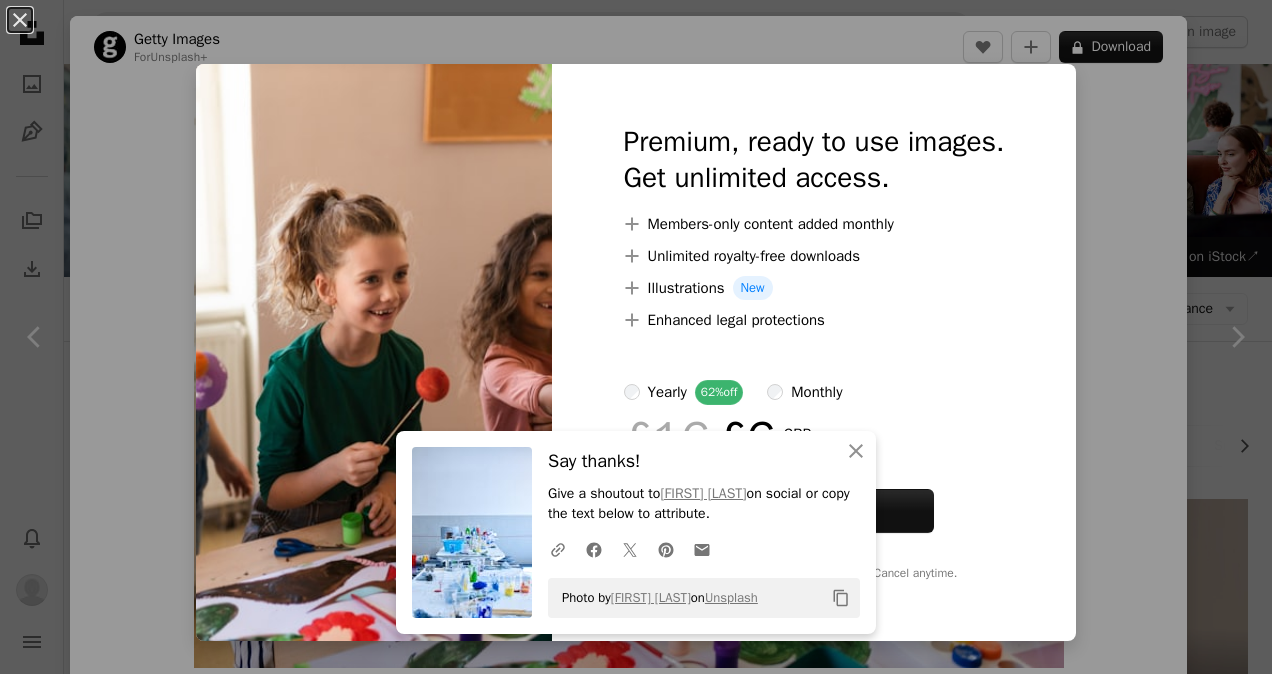 scroll, scrollTop: 1592, scrollLeft: 0, axis: vertical 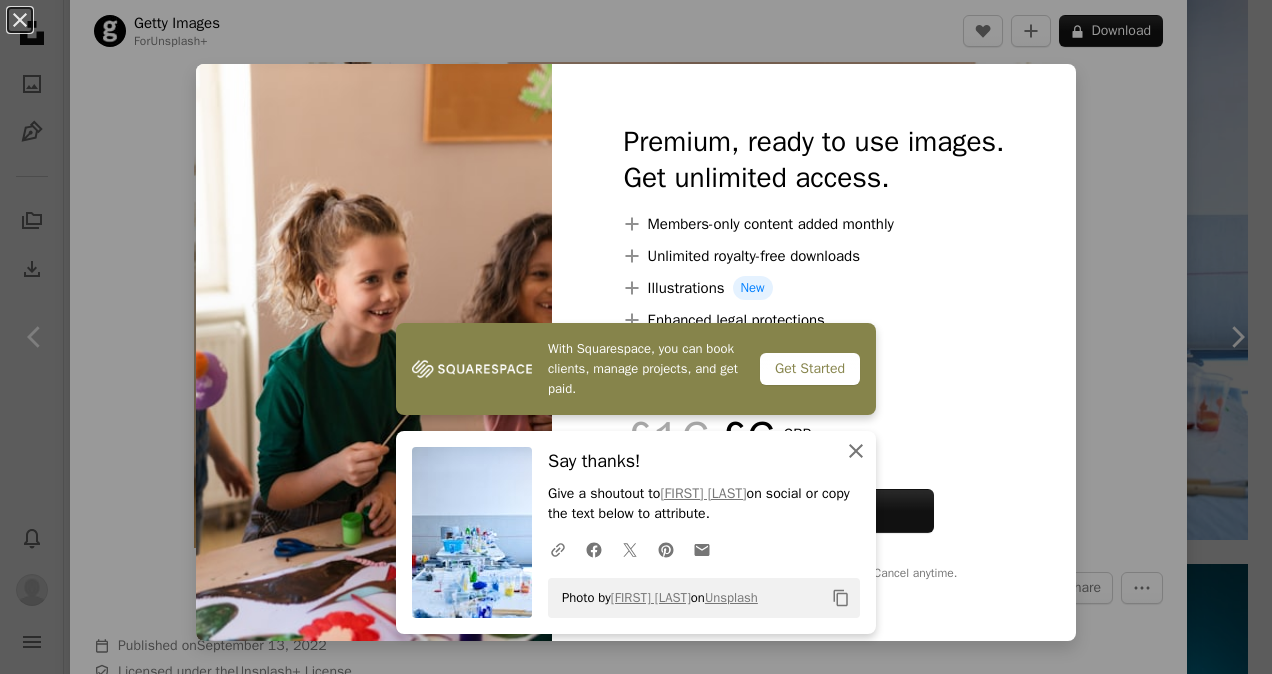 click on "An X shape" 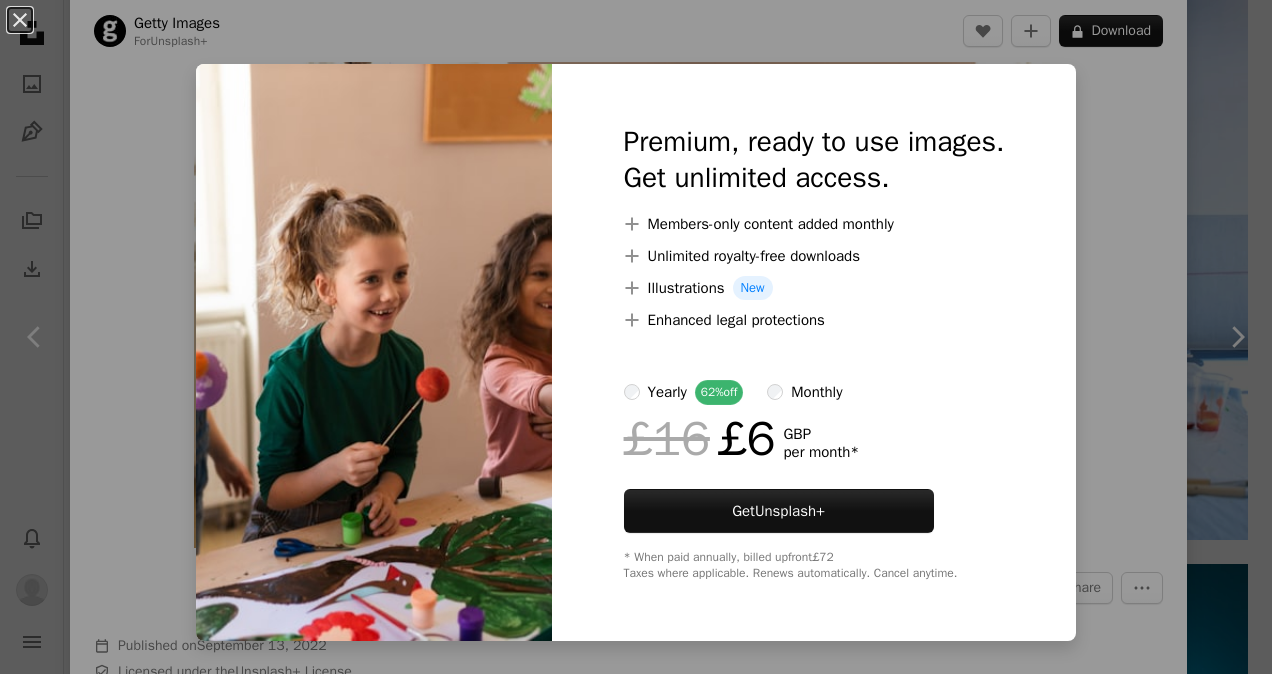 click on "An X shape Premium, ready to use images. Get unlimited access. A plus sign Members-only content added monthly A plus sign Unlimited royalty-free downloads A plus sign Illustrations  New A plus sign Enhanced legal protections yearly 62%  off monthly £16   £6 GBP per month * Get  Unsplash+ * When paid annually, billed upfront  £72 Taxes where applicable. Renews automatically. Cancel anytime." at bounding box center (636, 337) 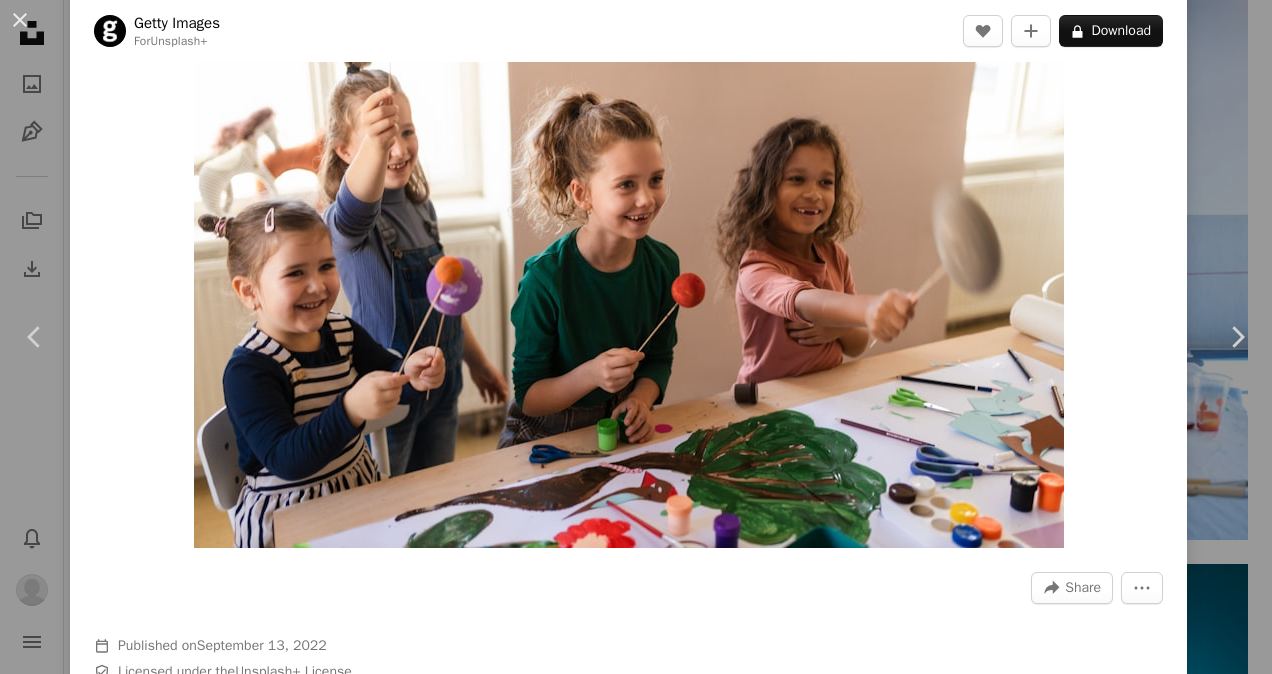 click on "An X shape Chevron left Chevron right Getty Images For  Unsplash+ A heart A plus sign A lock Download Zoom in A forward-right arrow Share More Actions Calendar outlined Published on  September 13, 2022 Safety Licensed under the  Unsplash+ License art people education student classroom learning child paint girls studying creativity colors craft indoors small [COUNTRY] paintbrush multiracial group From this series Chevron right Plus sign for Unsplash+ Plus sign for Unsplash+ Plus sign for Unsplash+ Plus sign for Unsplash+ Plus sign for Unsplash+ Plus sign for Unsplash+ Plus sign for Unsplash+ Plus sign for Unsplash+ Plus sign for Unsplash+ Plus sign for Unsplash+ Related images Plus sign for Unsplash+ A heart A plus sign Getty Images For  Unsplash+ A lock Download Plus sign for Unsplash+ A heart A plus sign Getty Images For  Unsplash+ A lock Download Plus sign for Unsplash+ A heart A plus sign [FIRST] [LAST] For  Unsplash+ A lock Download Plus sign for Unsplash+ A heart A plus sign Getty Images For  Unsplash+" at bounding box center [636, 337] 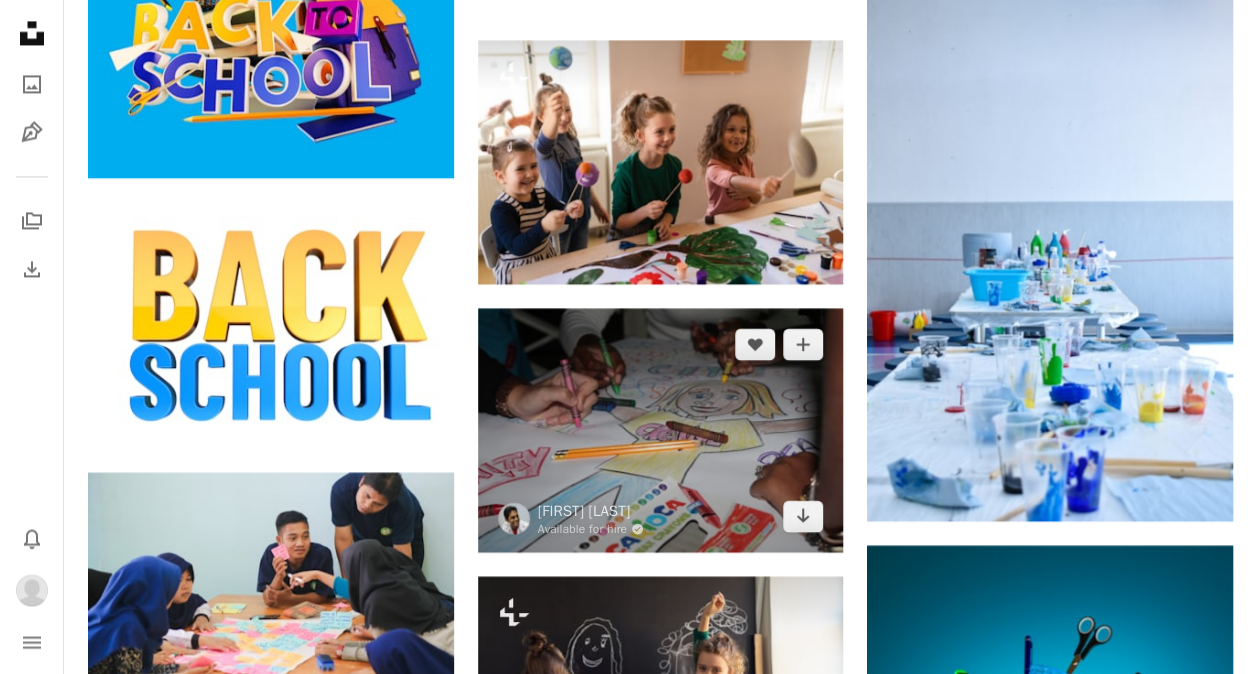 click at bounding box center [661, 430] 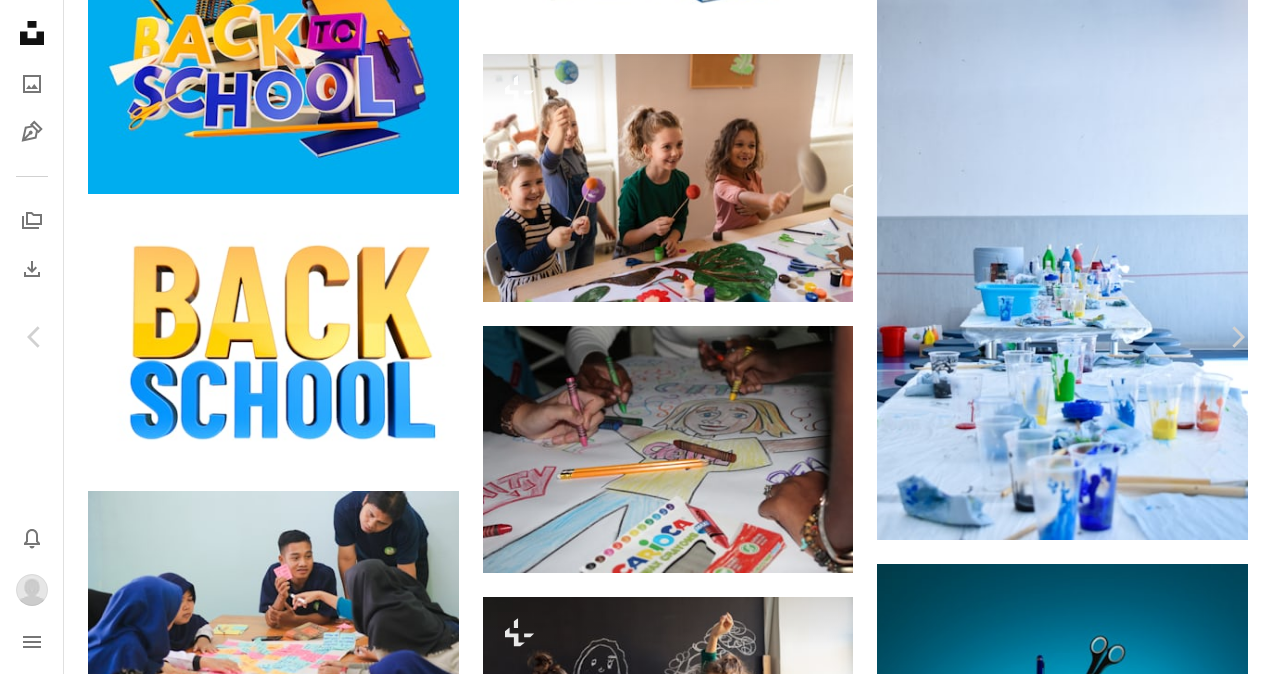 scroll, scrollTop: 54, scrollLeft: 0, axis: vertical 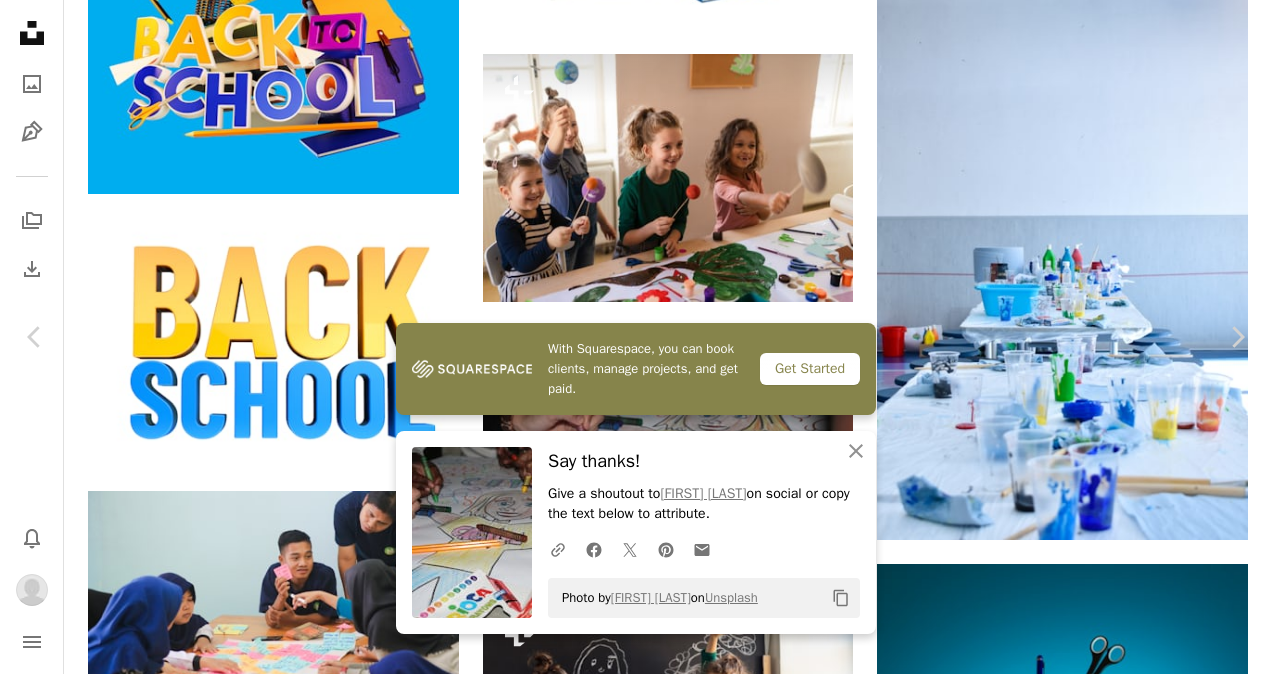click on "Zoom in" at bounding box center (628, 5167) 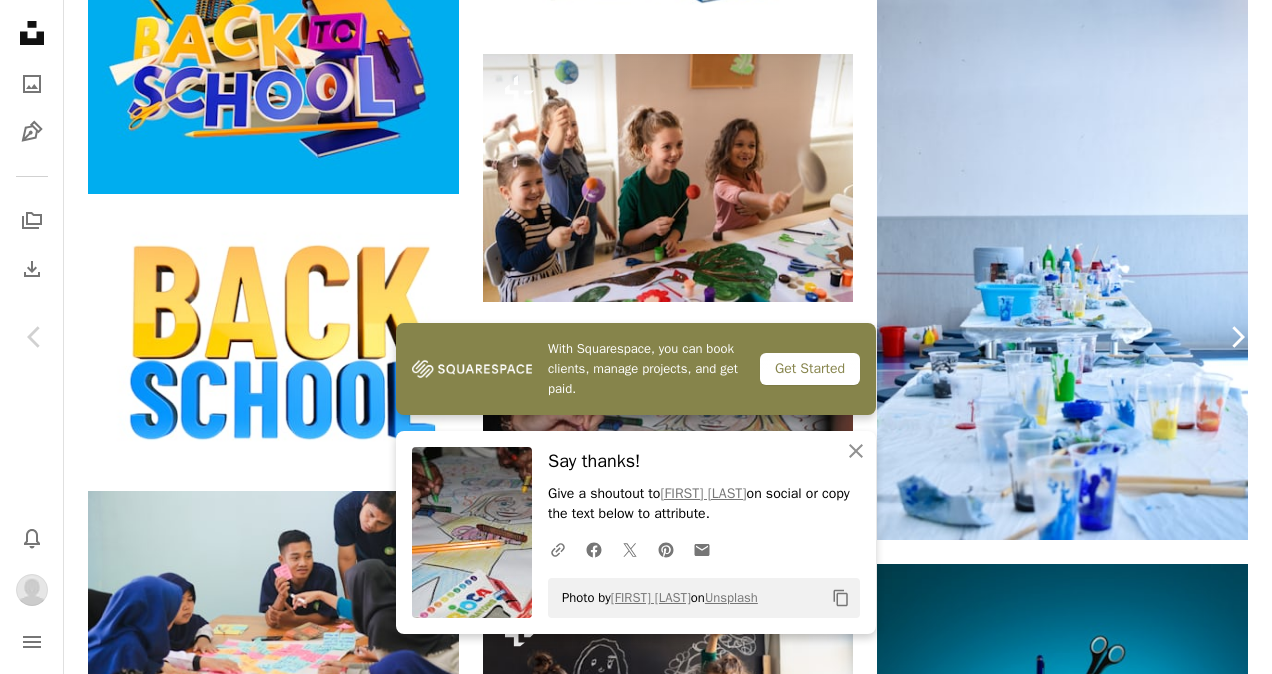 click on "Chevron right" at bounding box center [1237, 337] 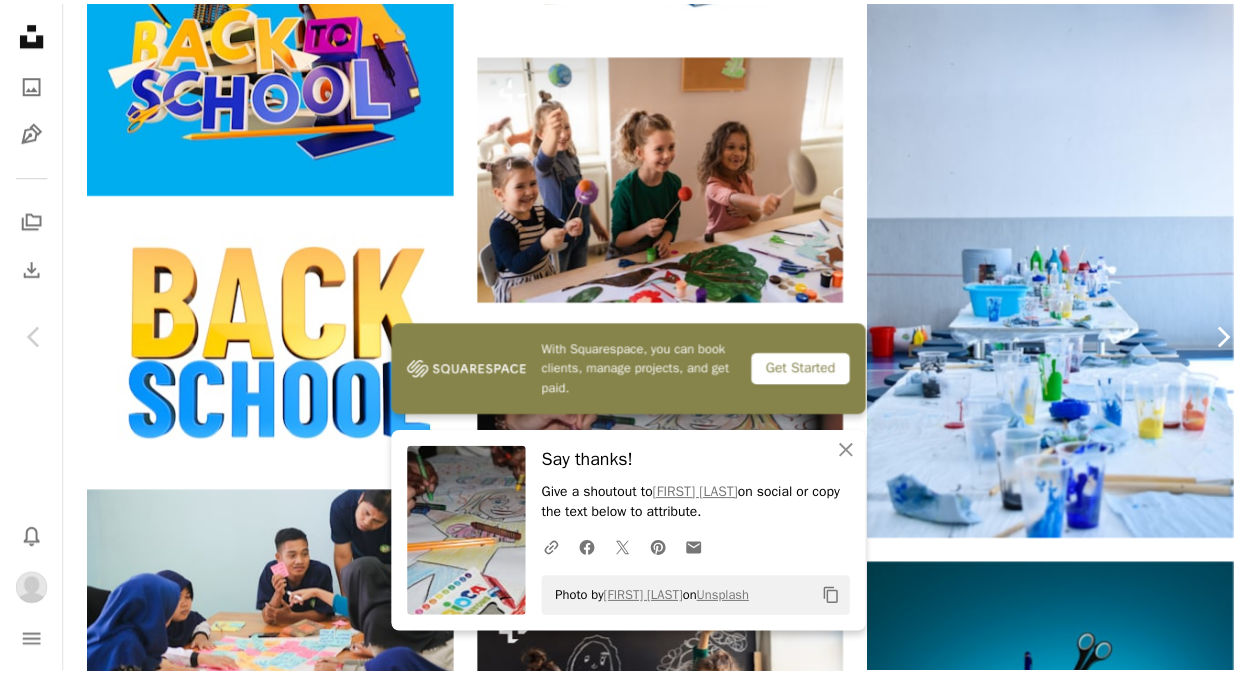scroll, scrollTop: 0, scrollLeft: 0, axis: both 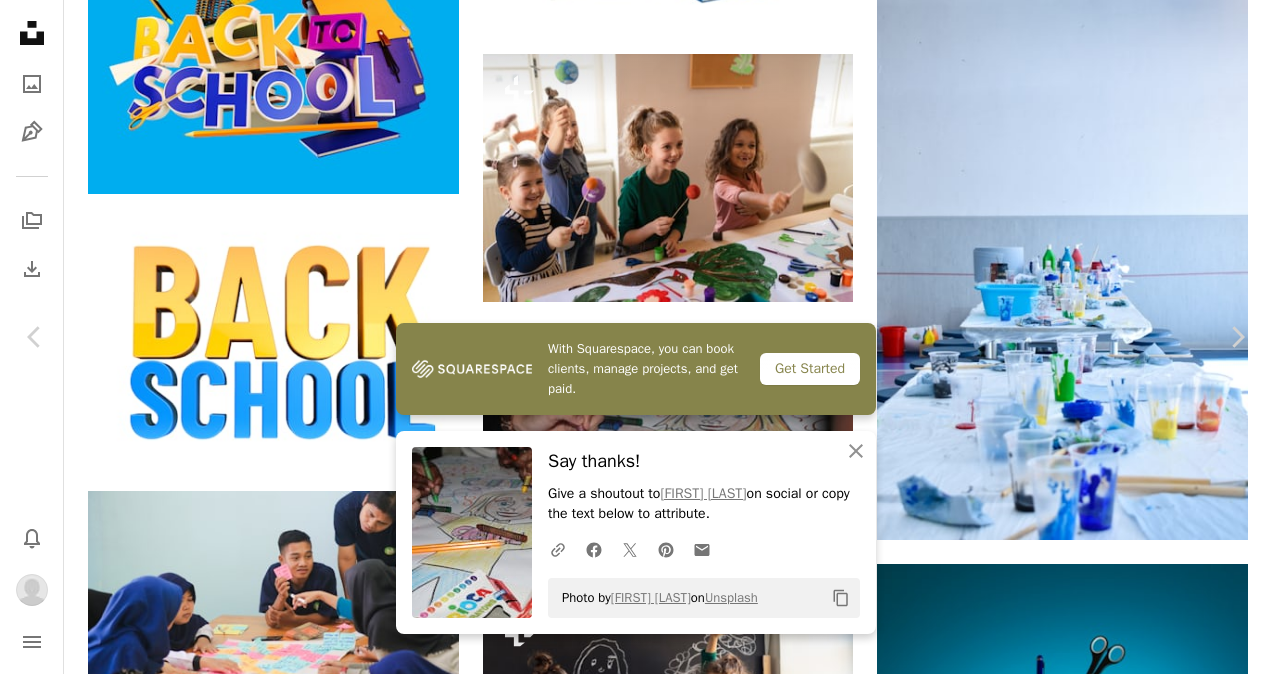 click on "An X shape Chevron left Chevron right With Squarespace, you can book clients, manage projects, and get paid. Get Started An X shape Close Say thanks! Give a shoutout to  [FIRST] [LAST]  on social or copy the text below to attribute. A URL sharing icon (chains) Facebook icon X (formerly Twitter) icon Pinterest icon An envelope Photo by  [FIRST] [LAST]  on  Unsplash
Copy content [FIRST] [LAST] [USERNAME] A heart A plus sign Download Chevron down Zoom in Views 4,899,549 Downloads 50,476 Featured in Back To School A forward-right arrow Share Info icon Info More Actions Calendar outlined Published on  May 13, 2019 Camera Canon, EOS 6D Safety Free to use under the  Unsplash License business study student leadership discussion youth management design thinking fundraising happy team mapping teacher classroom human people grey finger sitting Browse premium related images on iStock  |  Save 20% with code UNSPLASH20 View more on iStock  ↗ Related images A heart A plus sign [FIRST] [LAST] A heart" at bounding box center (636, 5180) 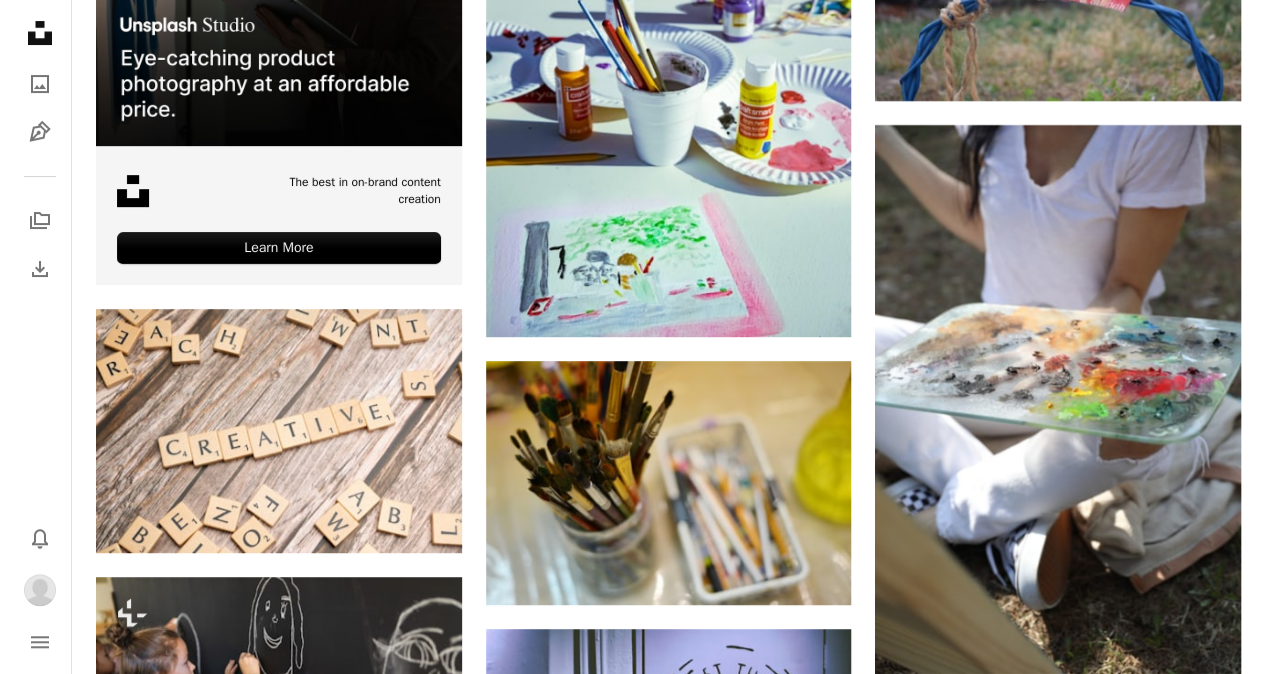 scroll, scrollTop: 3989, scrollLeft: 0, axis: vertical 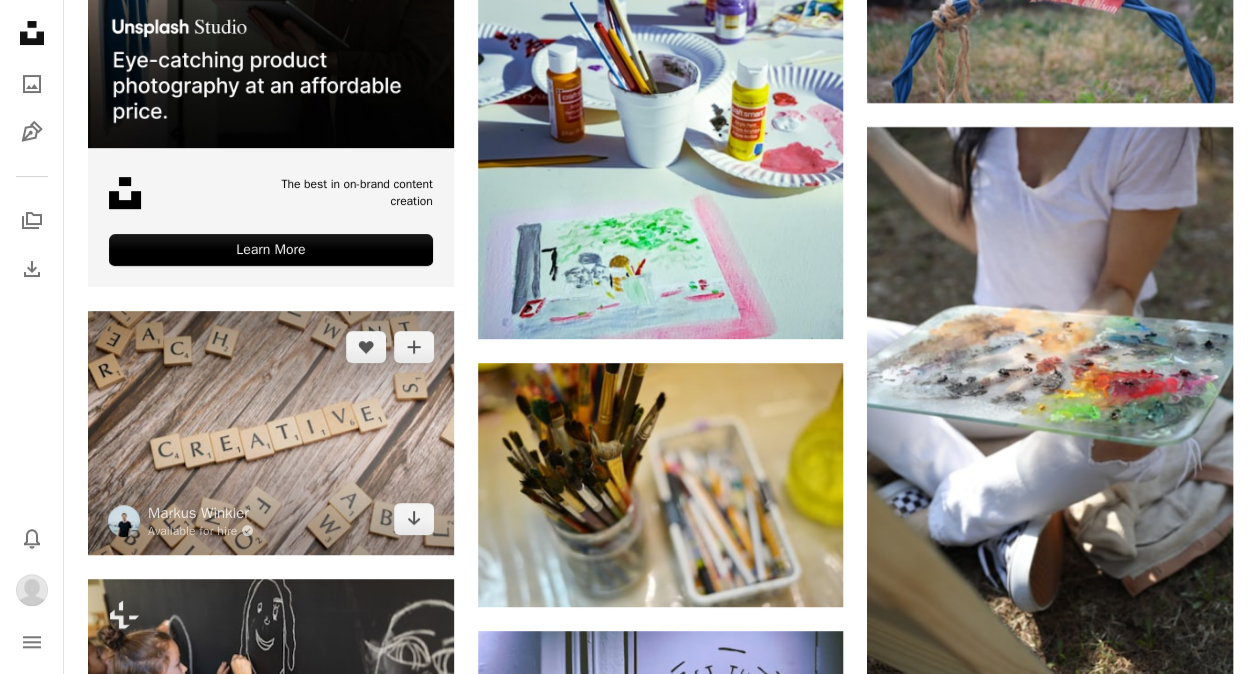 click at bounding box center [271, 433] 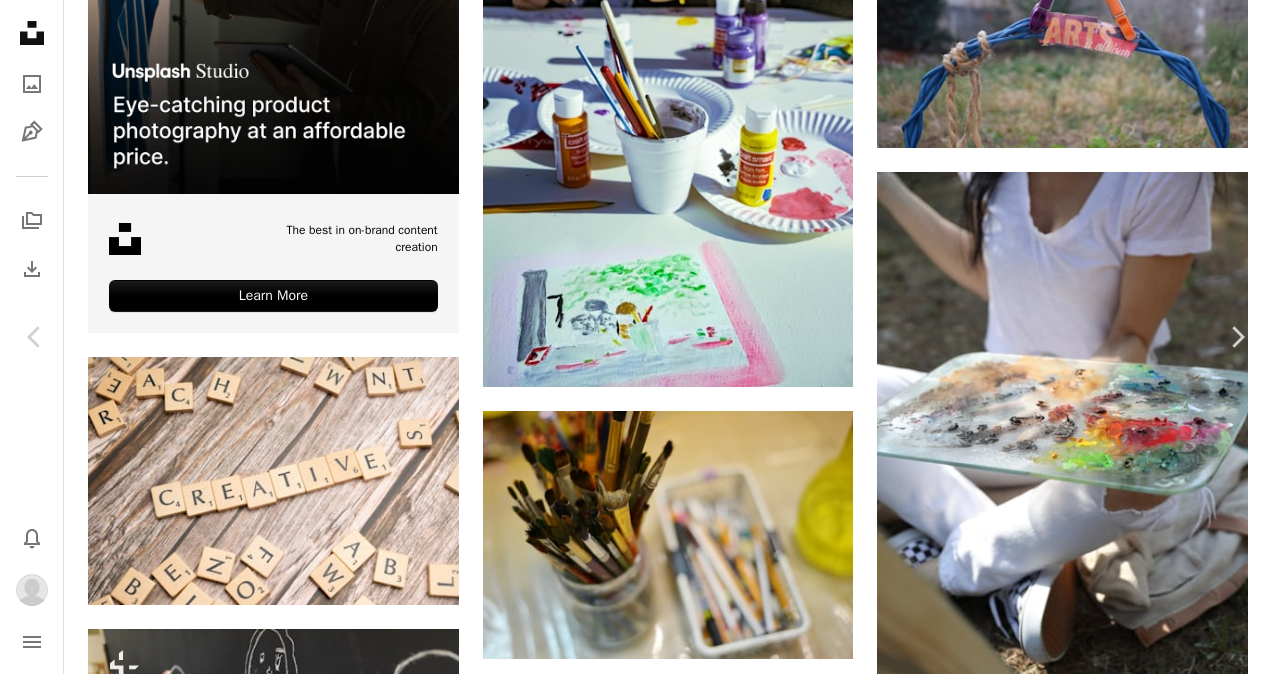 click on "Download" at bounding box center [1087, 2494] 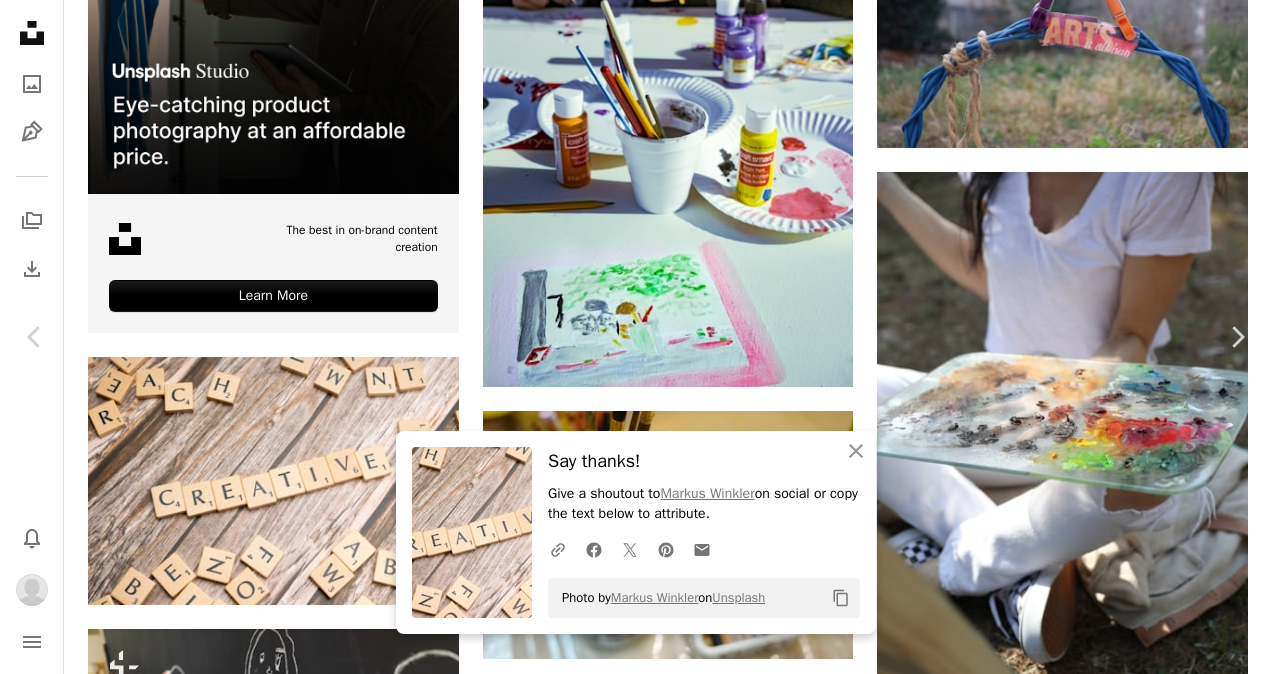 click on "**********" at bounding box center (636, -771) 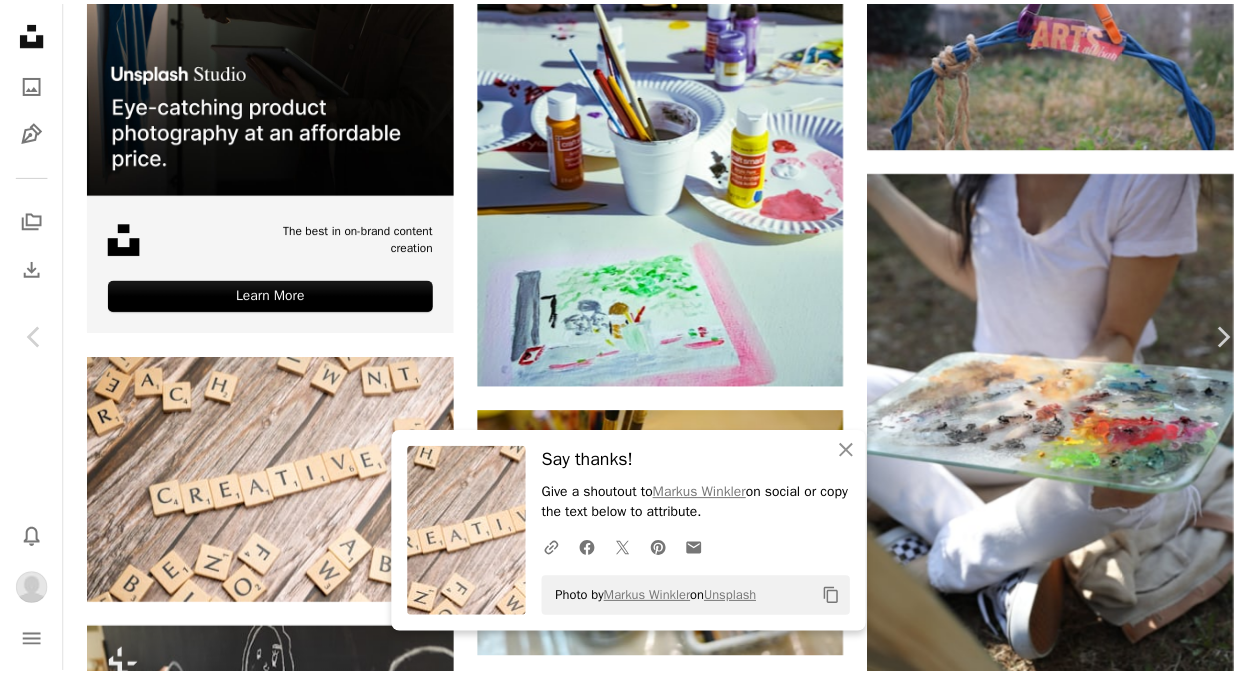 scroll, scrollTop: 590, scrollLeft: 0, axis: vertical 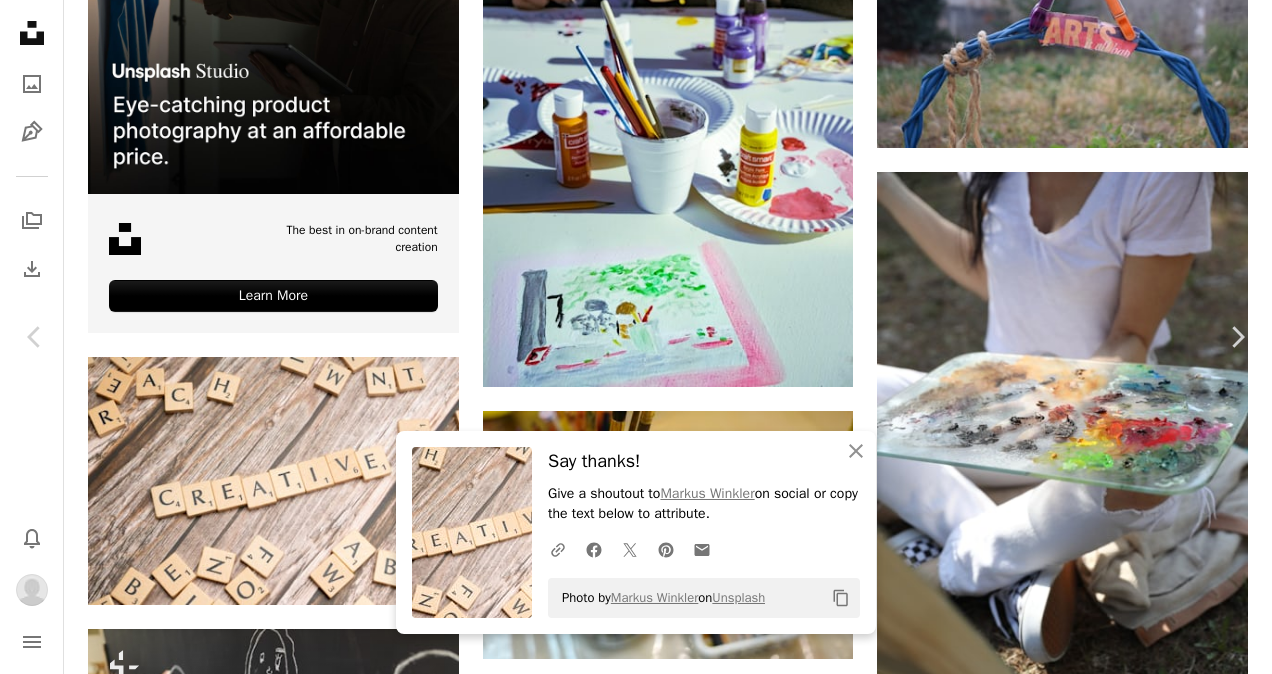click on "An X shape Chevron left Chevron right An X shape Close Say thanks! Give a shoutout to [PERSON] on social or copy the text below to attribute. A URL sharing icon (chains) Facebook icon X (formerly Twitter) icon Pinterest icon An envelope Photo by [PERSON] on Unsplash Copy content [PERSON] Available for hire A checkmark inside of a circle A heart A plus sign Download Chevron down Zoom in Views [NUMBER] Downloads [NUMBER] A forward-right arrow Share Info icon Info More Actions Calendar outlined Published on [DATE], [YEAR] Safety Free to use under the Unsplash License grey text symbol number Browse premium related images on iStock | Save 20% with code UNSPLASH20 View more on iStock ↗ Related images A heart A plus sign [PERSON] Available for hire A checkmark inside of a circle Arrow pointing down A heart A plus sign [PERSON] Arrow pointing down Plus sign for Unsplash+ A heart A plus sign Curated Lifestyle For Unsplash+ A lock Download A heart A plus sign [FIRST] [LAST]" at bounding box center [636, 2784] 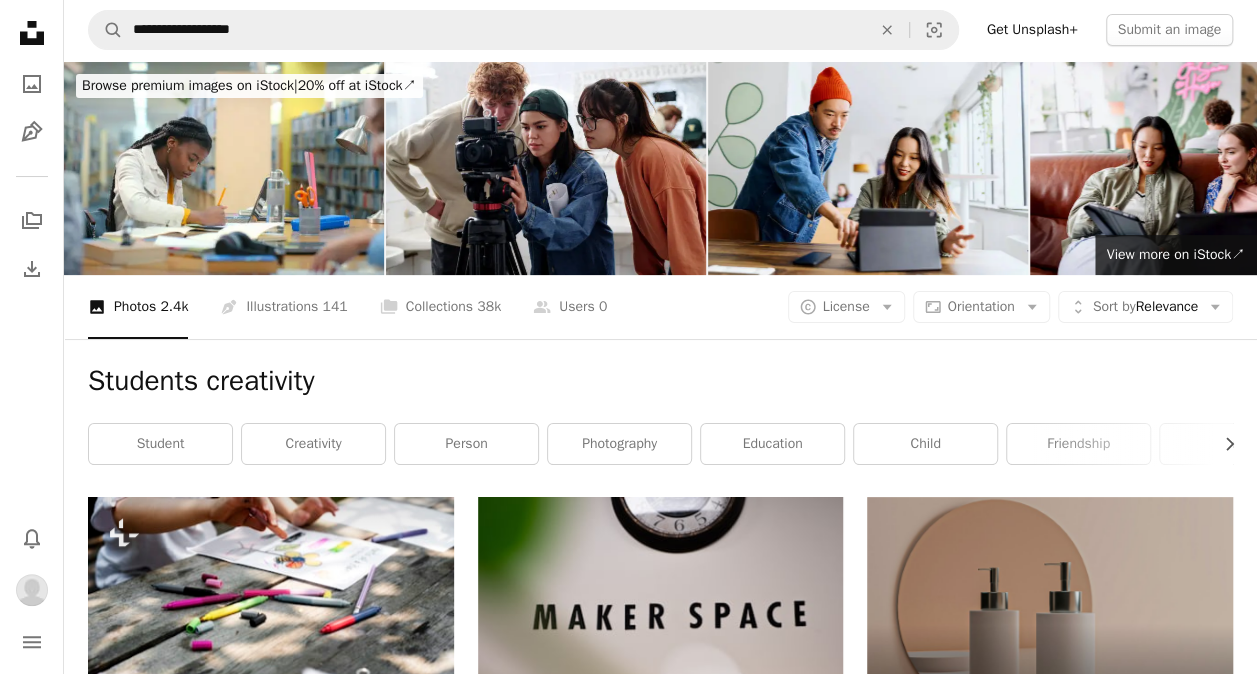 scroll, scrollTop: 1, scrollLeft: 0, axis: vertical 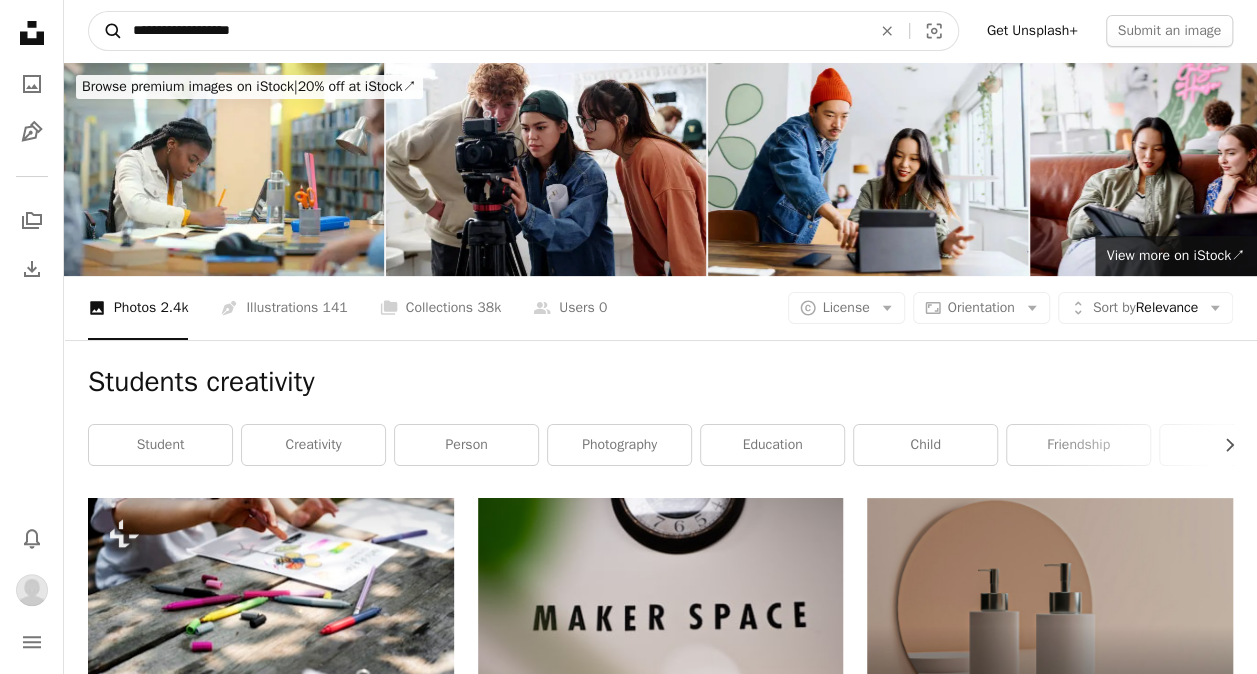 drag, startPoint x: 254, startPoint y: 28, endPoint x: 111, endPoint y: 16, distance: 143.50261 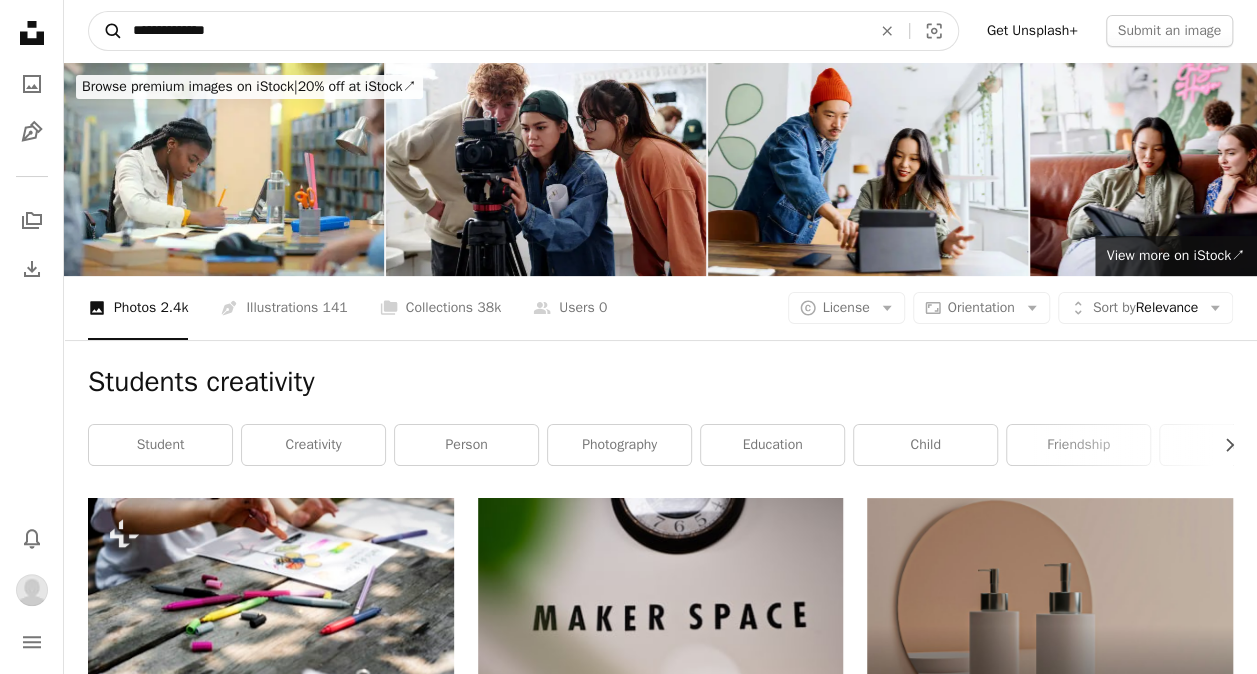 type on "**********" 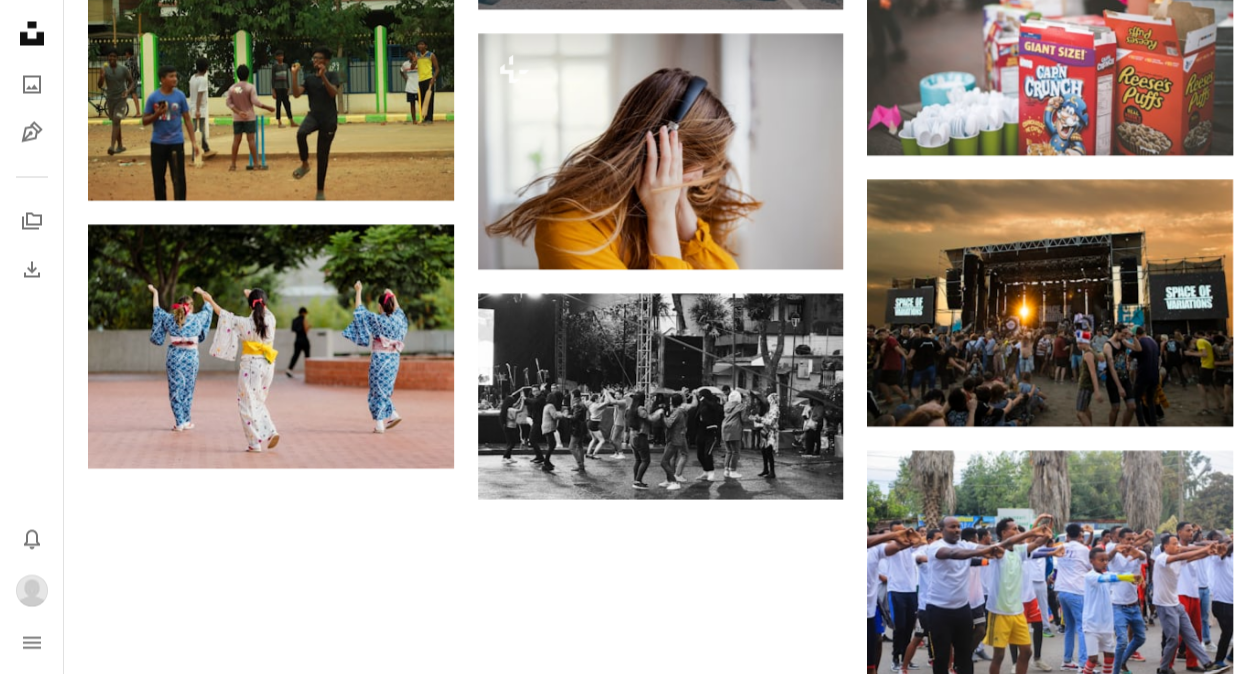 scroll, scrollTop: 1908, scrollLeft: 0, axis: vertical 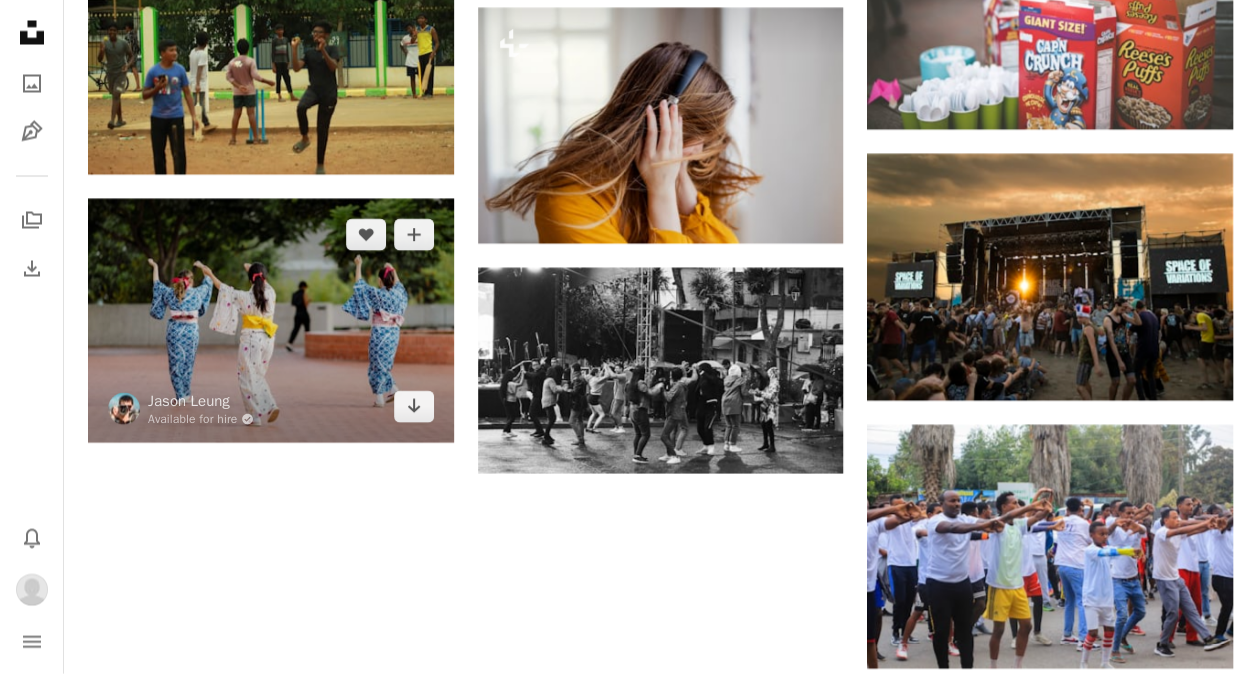 click at bounding box center (271, 321) 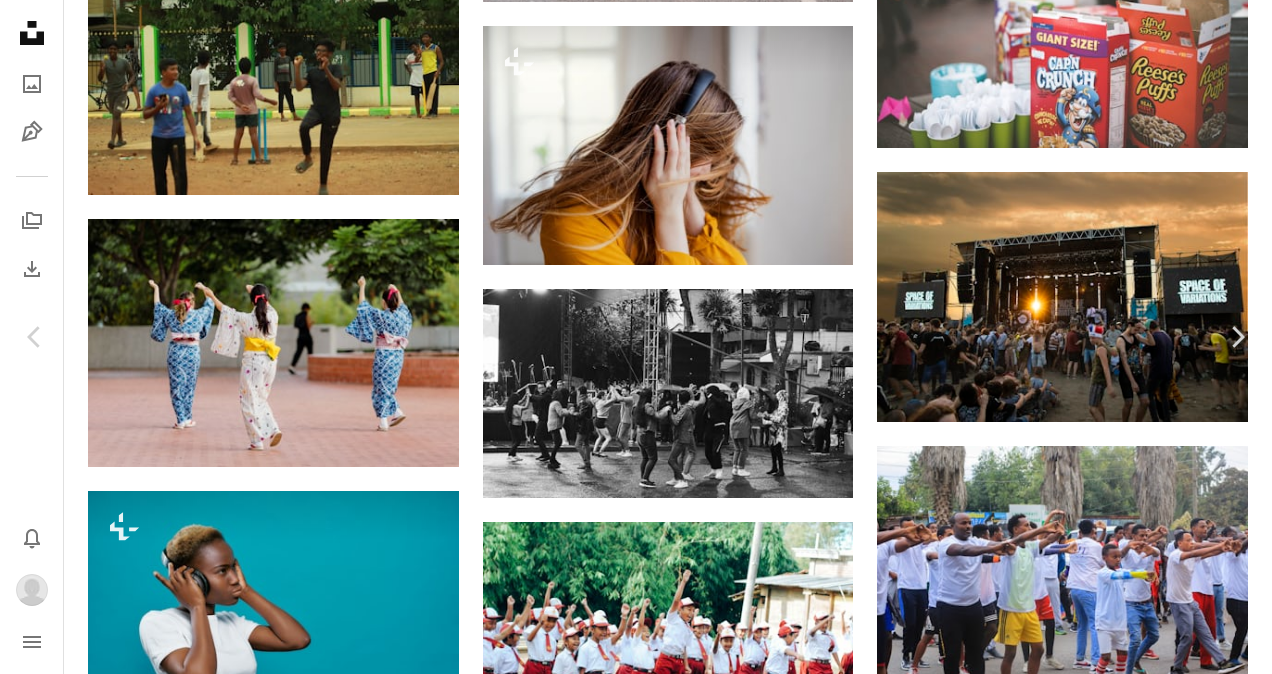 click on "Download" at bounding box center (1087, 4067) 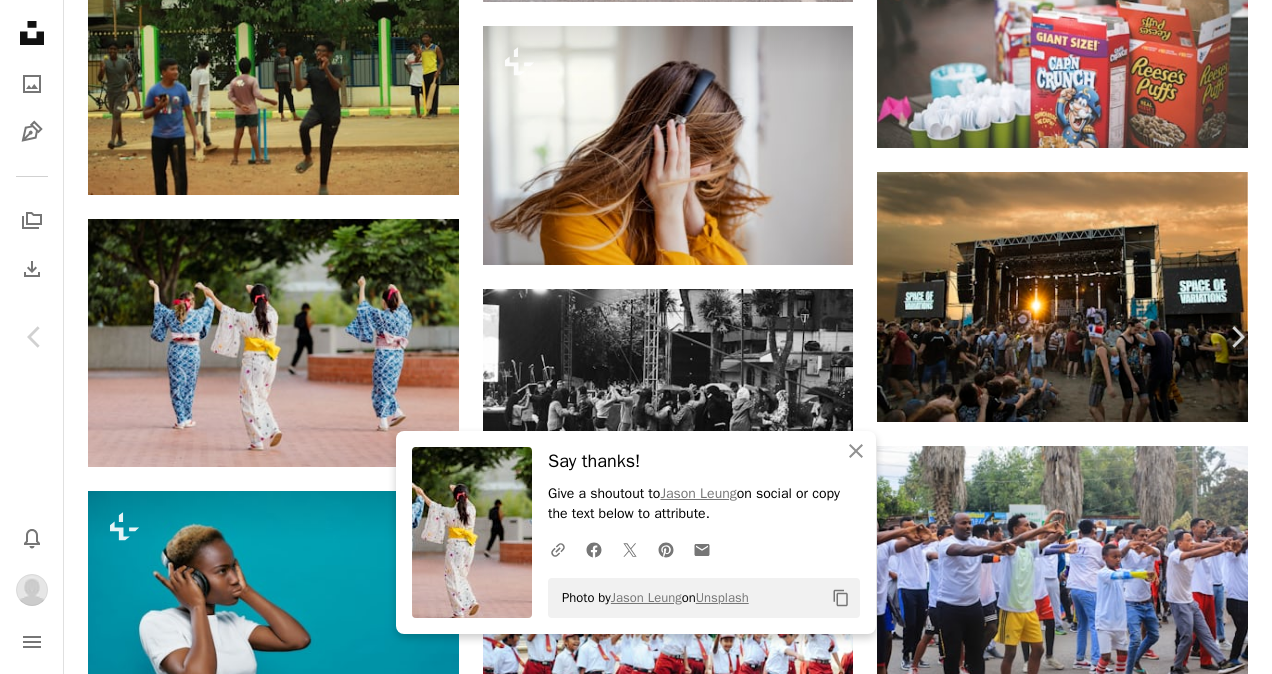 click on "An X shape Chevron left Chevron right An X shape Close Say thanks! Give a shoutout to [PERSON] on social or copy the text below to attribute. A URL sharing icon (chains) Facebook icon X (formerly Twitter) icon Pinterest icon An envelope Photo by [PERSON] on Unsplash Copy content [PERSON] Available for hire A checkmark inside of a circle A heart A plus sign Download Chevron down Zoom in Views [NUMBER] Downloads [NUMBER] A forward-right arrow Share Info icon Info More Actions Calendar outlined Published on [DATE], [YEAR] Camera [CAMERA], [CAMERA_MODEL] Safety Free to use under the Unsplash License woman girl people female adult child dress dancing pajamas Browse premium related images on iStock | Save 20% with code UNSPLASH20 View more on iStock ↗ Related images A heart A plus sign Buddy AN Available for hire A checkmark inside of a circle Arrow pointing down A heart A plus sign [PERSON] Available for hire A checkmark inside of a circle Arrow pointing down Plus sign for Unsplash+ A heart For For" at bounding box center [636, 4357] 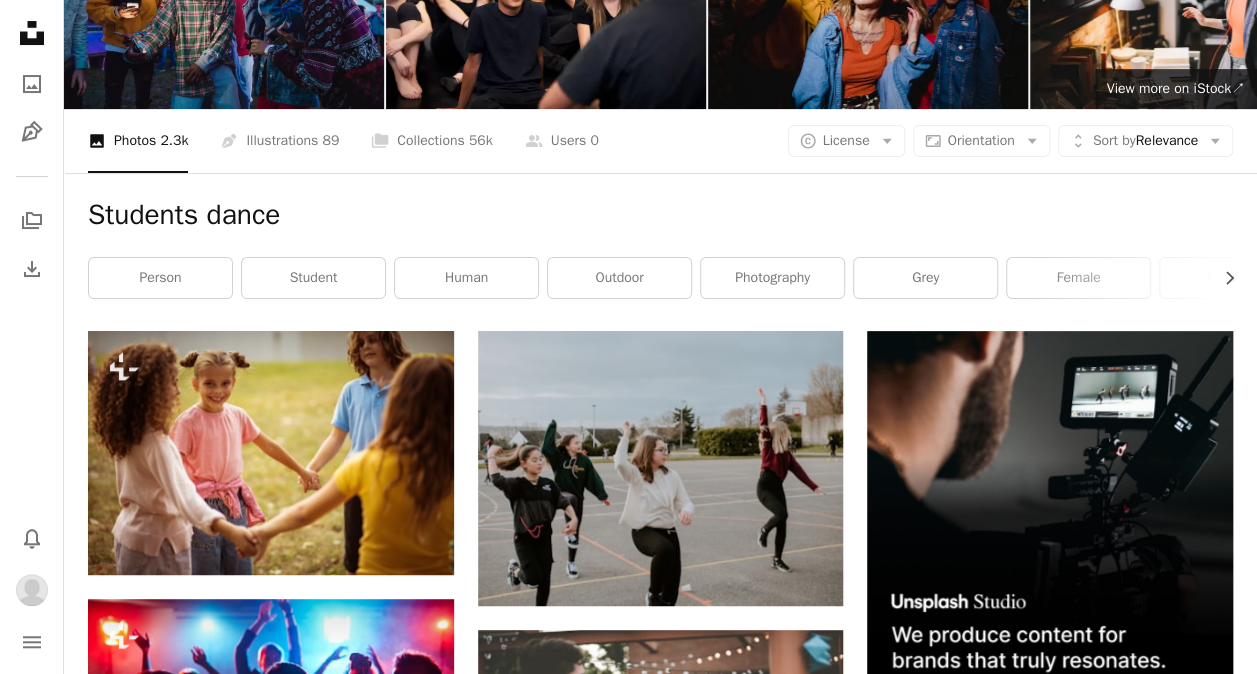 scroll, scrollTop: 0, scrollLeft: 0, axis: both 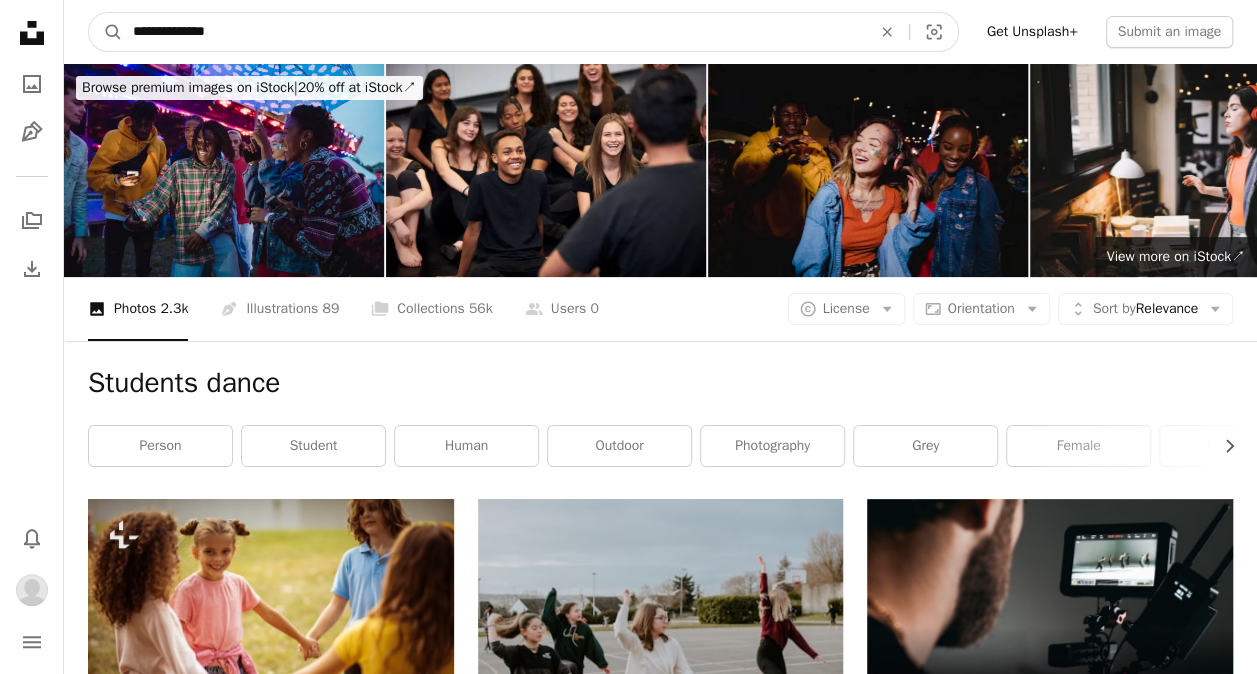 click on "**********" at bounding box center (494, 32) 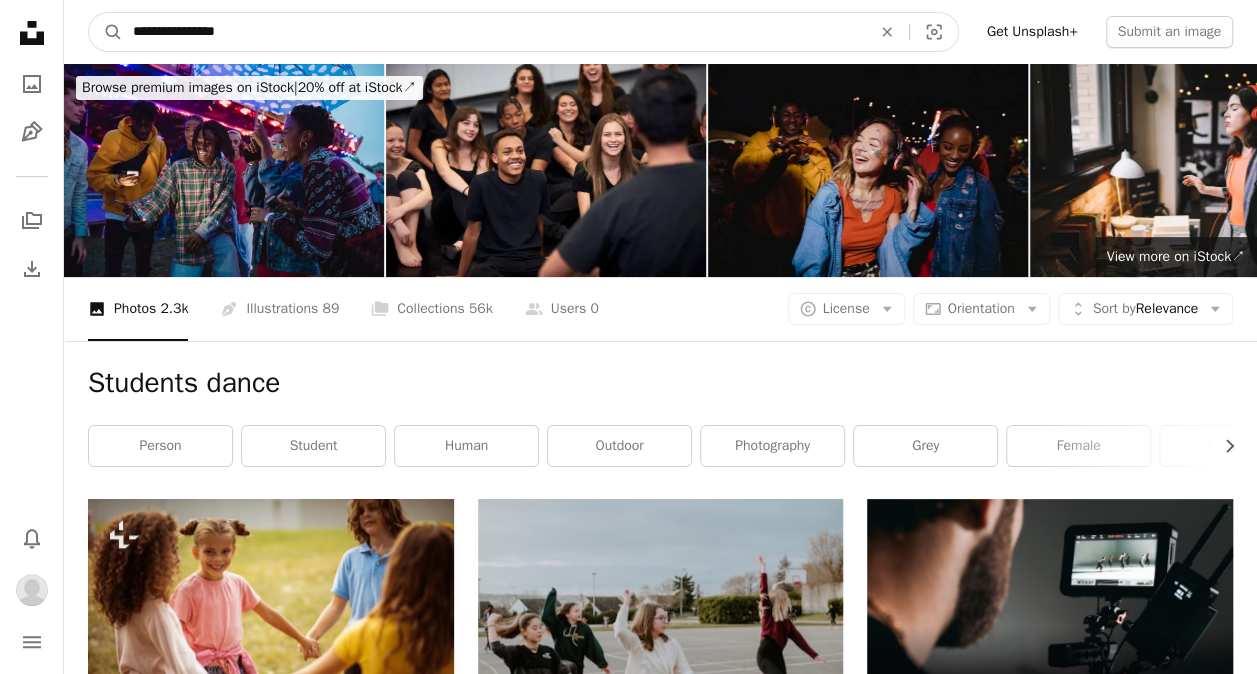 type on "**********" 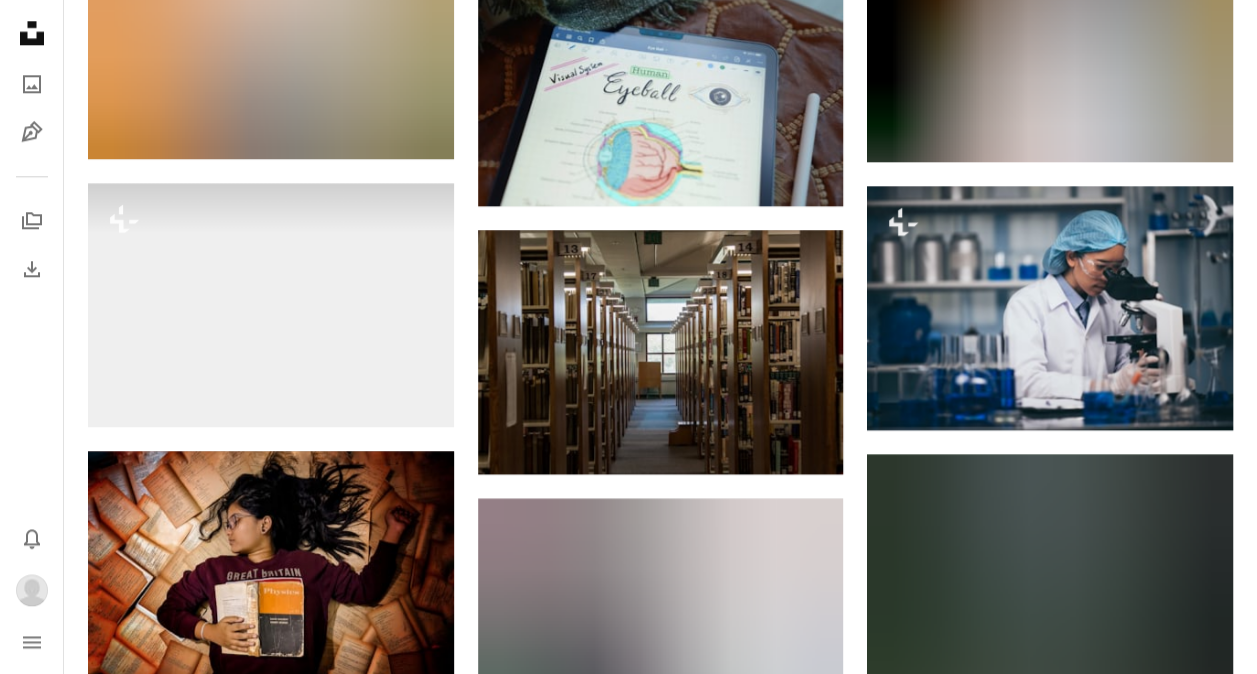 scroll, scrollTop: 1111, scrollLeft: 0, axis: vertical 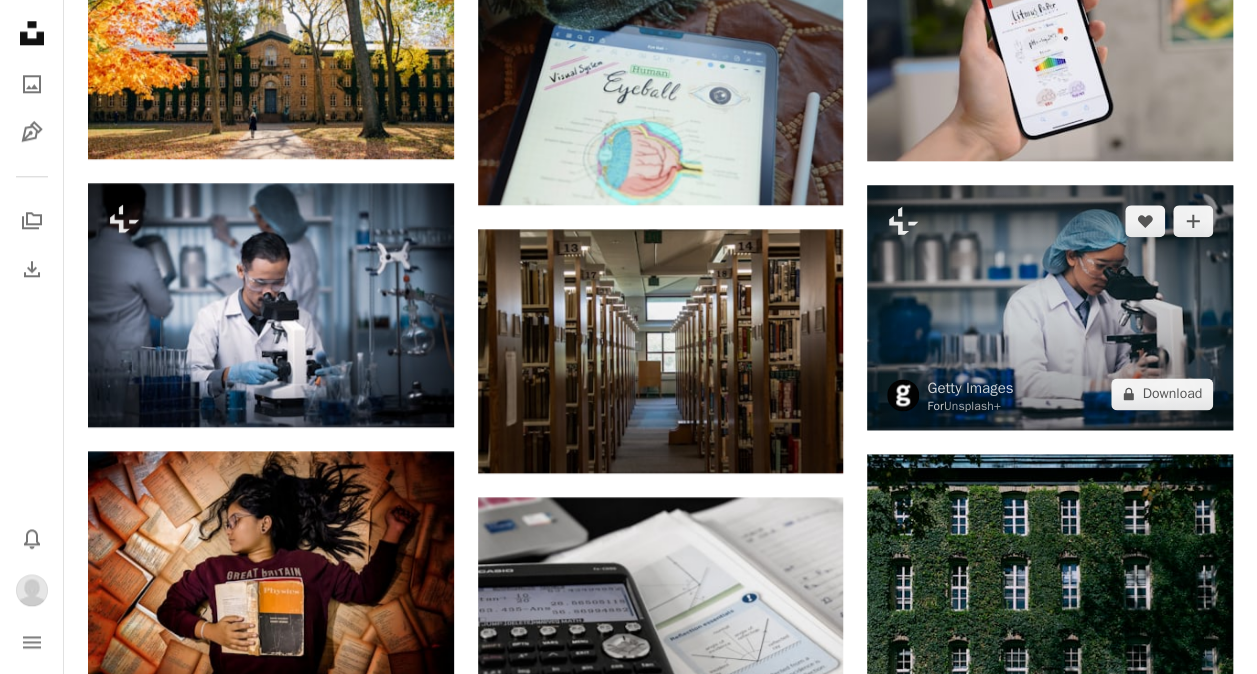 click at bounding box center [1050, 307] 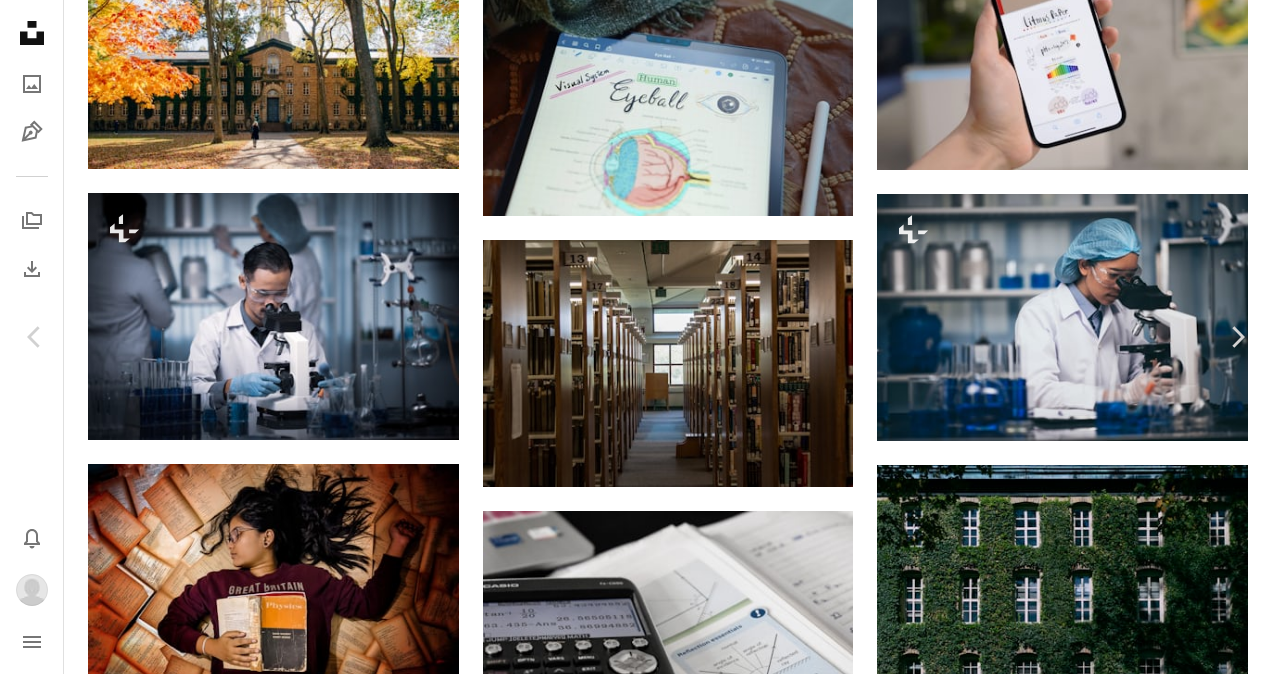 click on "A lock Download" at bounding box center (1111, 3114) 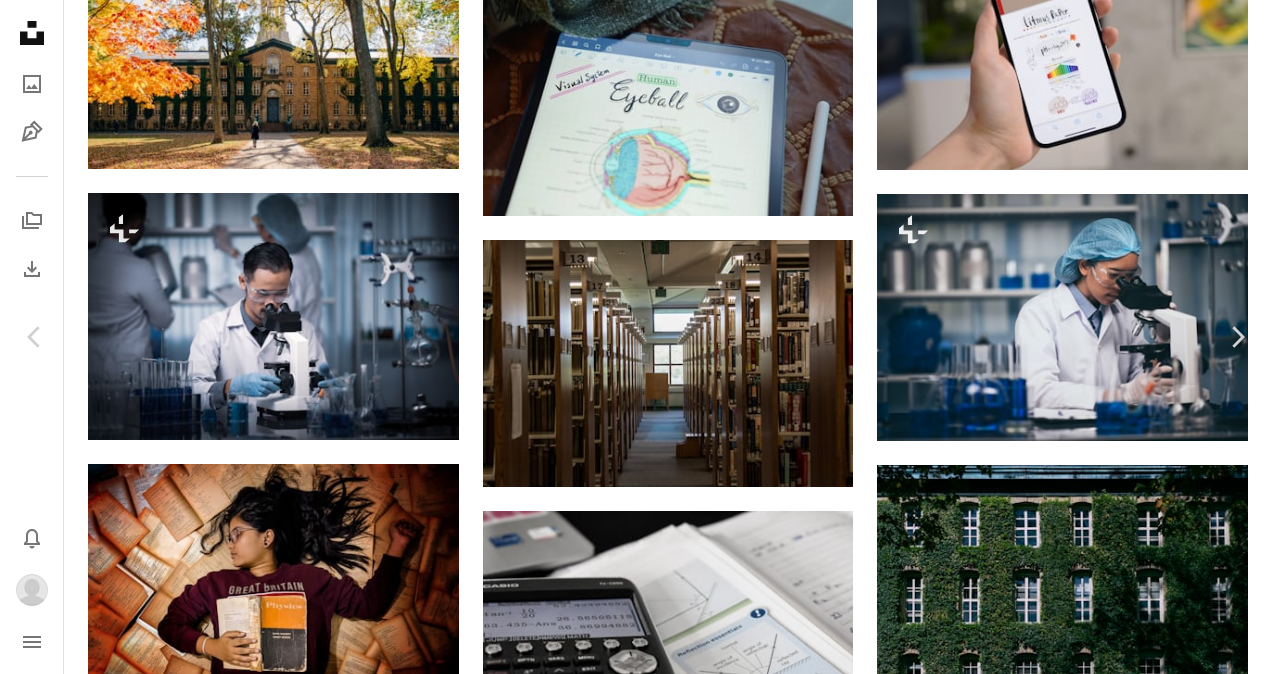 click on "An X shape Premium, ready to use images. Get unlimited access. A plus sign Members-only content added monthly A plus sign Unlimited royalty-free downloads A plus sign Illustrations  New A plus sign Enhanced legal protections yearly 62%  off monthly £16   £6 GBP per month * Get  Unsplash+ * When paid annually, billed upfront  £72 Taxes where applicable. Renews automatically. Cancel anytime." at bounding box center (636, 3404) 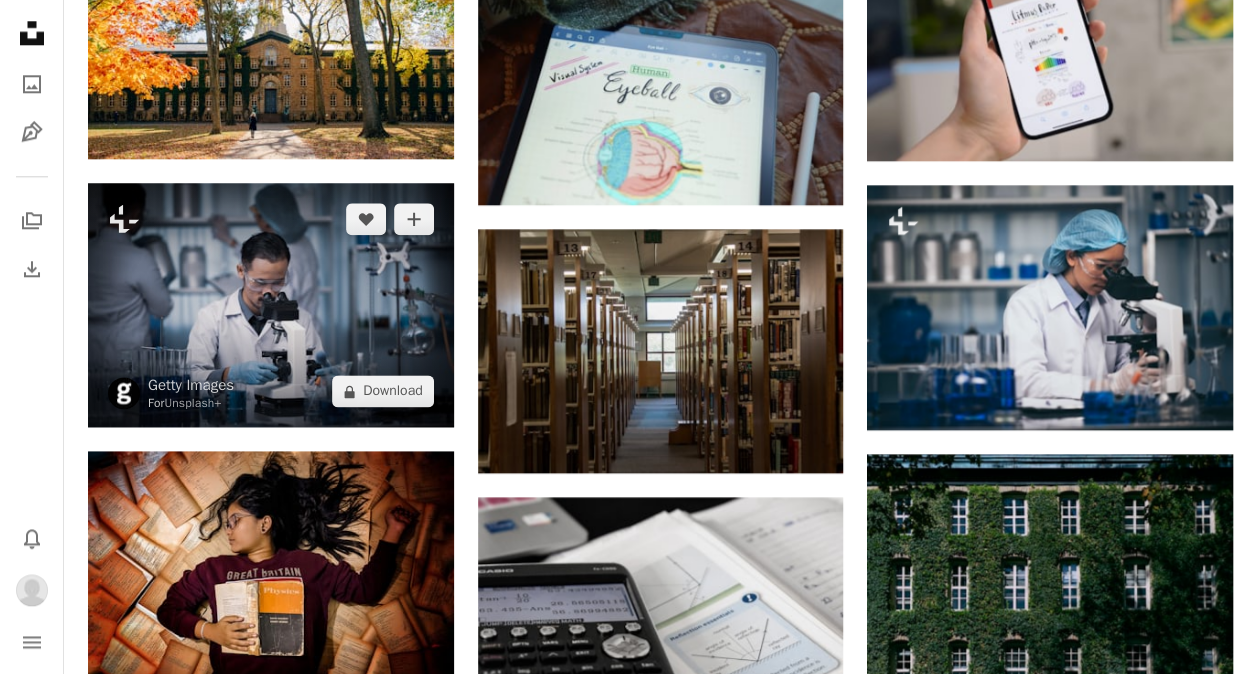 click at bounding box center (271, 305) 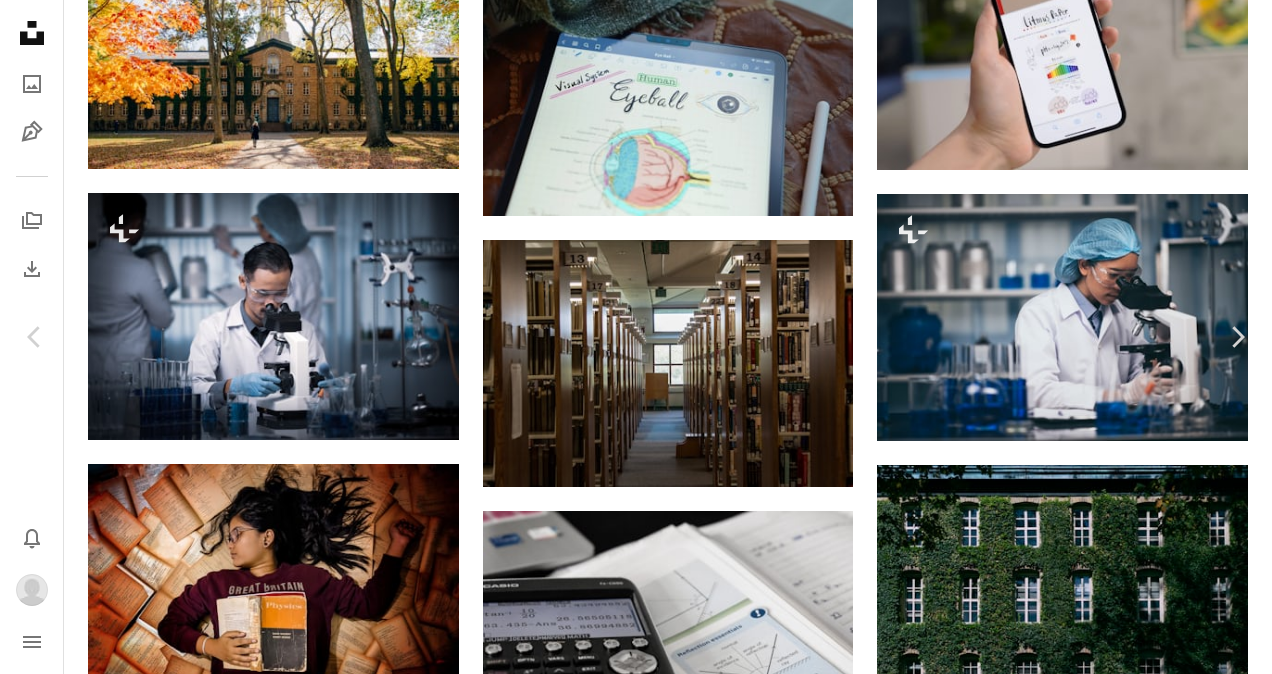 click on "An X shape Chevron left Chevron right Getty Images For  Unsplash+ A heart A plus sign A lock Download Zoom in A forward-right arrow Share More Actions Calendar outlined Published on  August 25, 2022 Safety Licensed under the  Unsplash+ License technology people doctor [COUNTRY] student science research working microscope young adult chemical biotechnology looking microbiology medical research healthcare and medicine expertise biochemistry medical exam professional occupation From this series Chevron right Plus sign for Unsplash+ Plus sign for Unsplash+ Plus sign for Unsplash+ Plus sign for Unsplash+ Plus sign for Unsplash+ Plus sign for Unsplash+ Plus sign for Unsplash+ Plus sign for Unsplash+ Plus sign for Unsplash+ Plus sign for Unsplash+ Related images Plus sign for Unsplash+ A heart A plus sign Getty Images For  Unsplash+ A lock Download Plus sign for Unsplash+ A heart A plus sign Getty Images For  Unsplash+ A lock Download Plus sign for Unsplash+ A heart A plus sign Getty Images For  Unsplash+" at bounding box center [636, 3404] 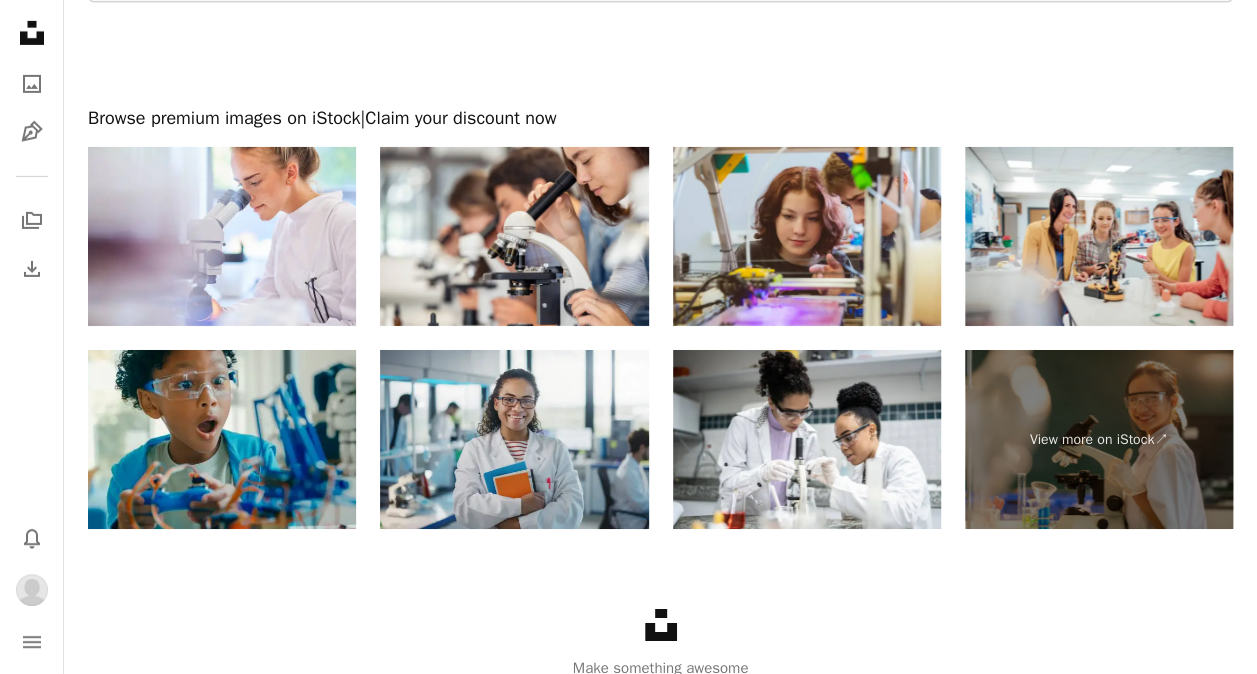 scroll, scrollTop: 3380, scrollLeft: 0, axis: vertical 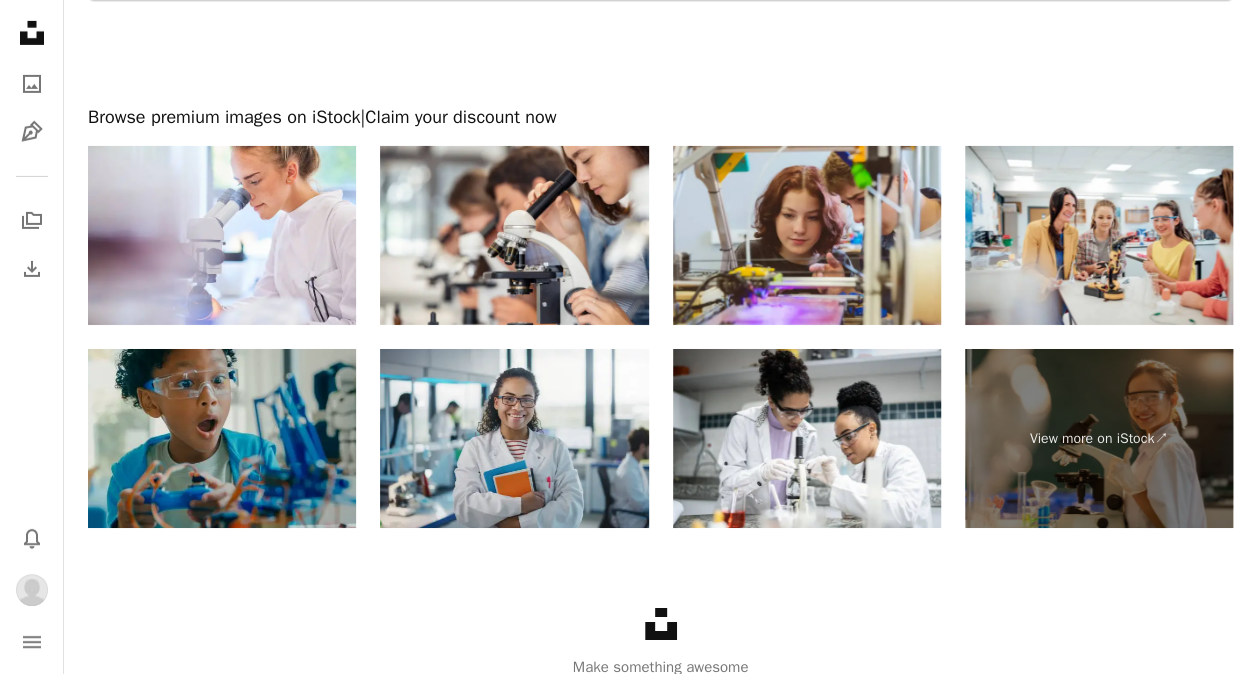 click at bounding box center [222, 438] 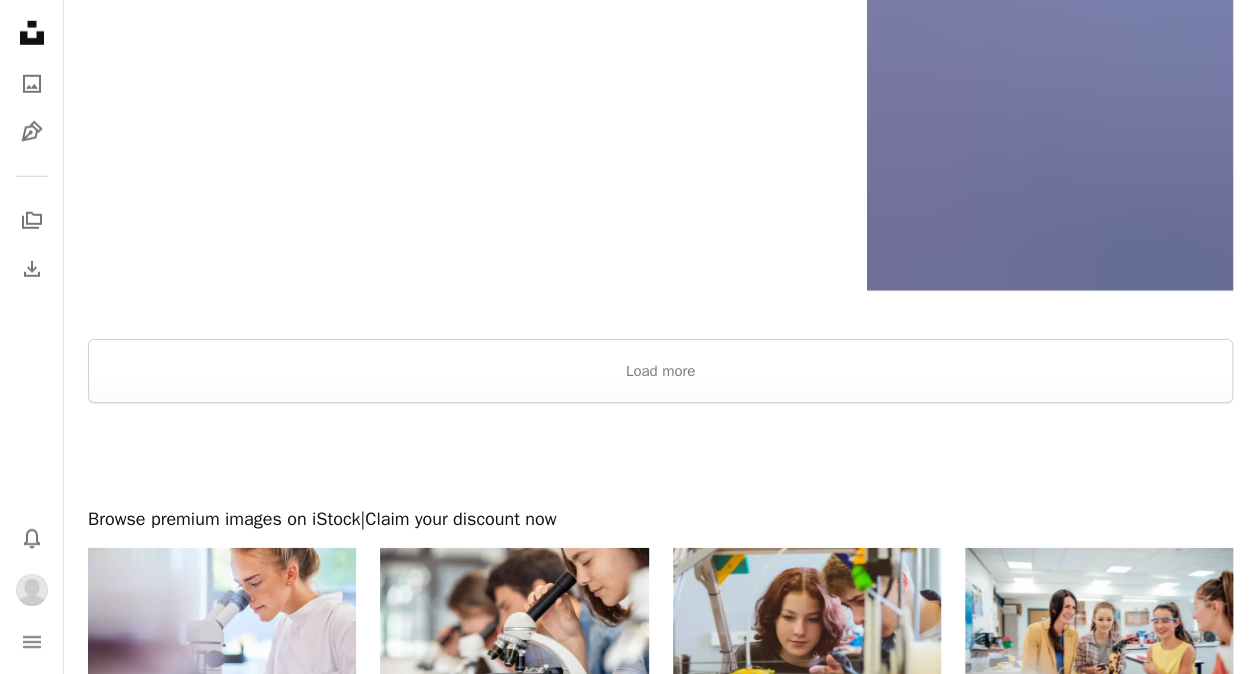 scroll, scrollTop: 2982, scrollLeft: 0, axis: vertical 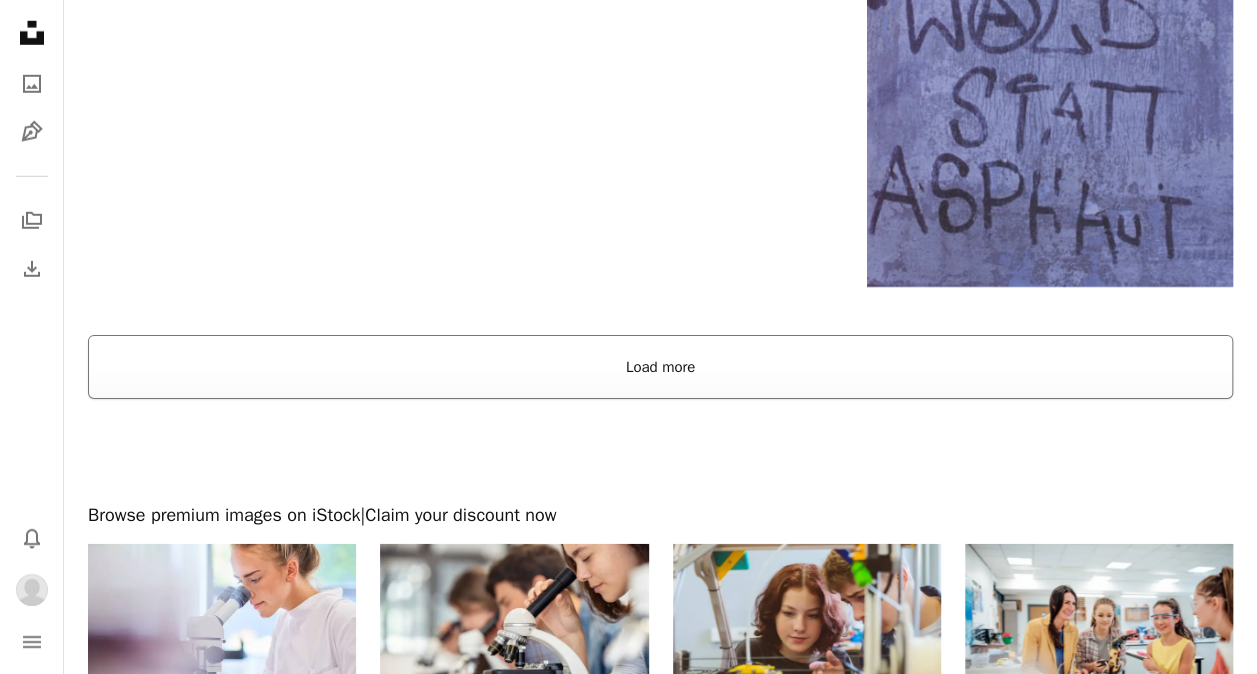 click on "Load more" at bounding box center [660, 367] 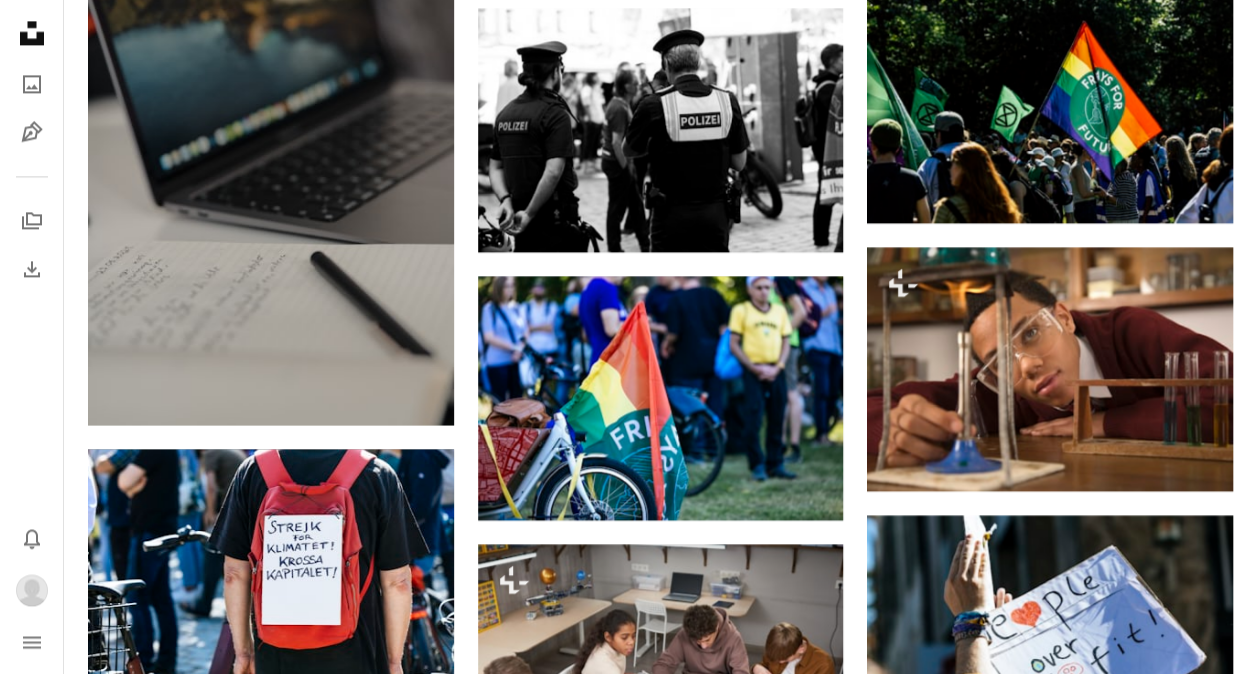 scroll, scrollTop: 5196, scrollLeft: 0, axis: vertical 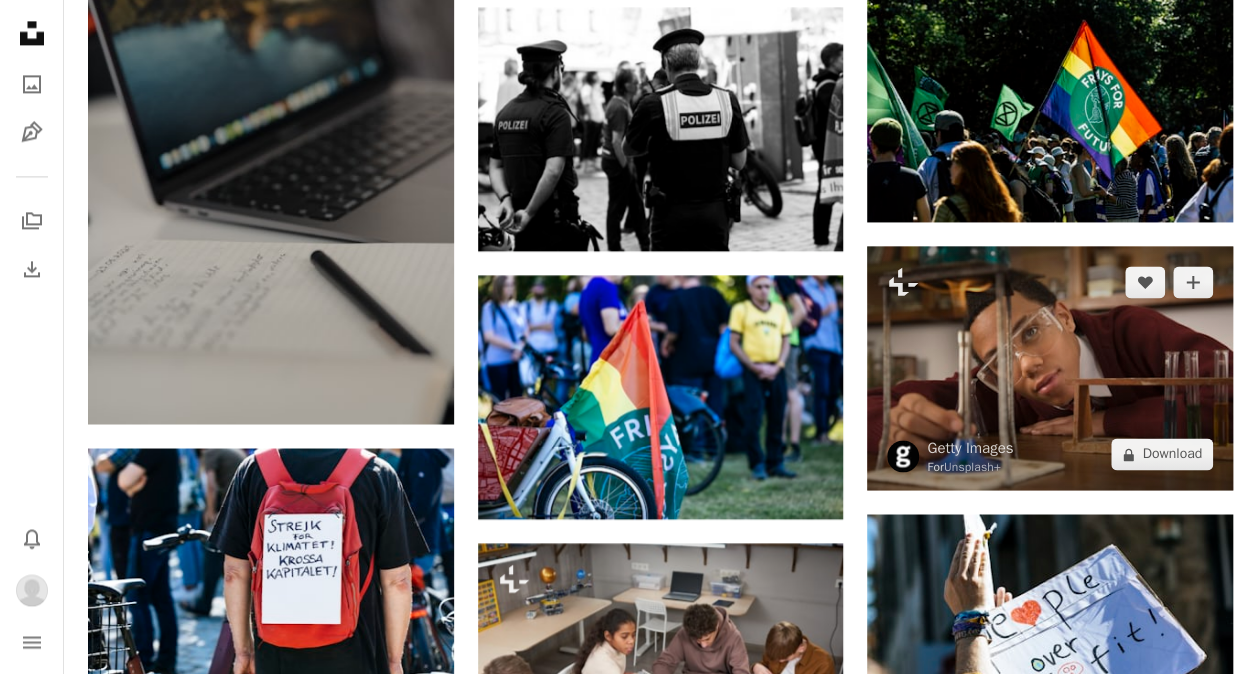click at bounding box center (1050, 368) 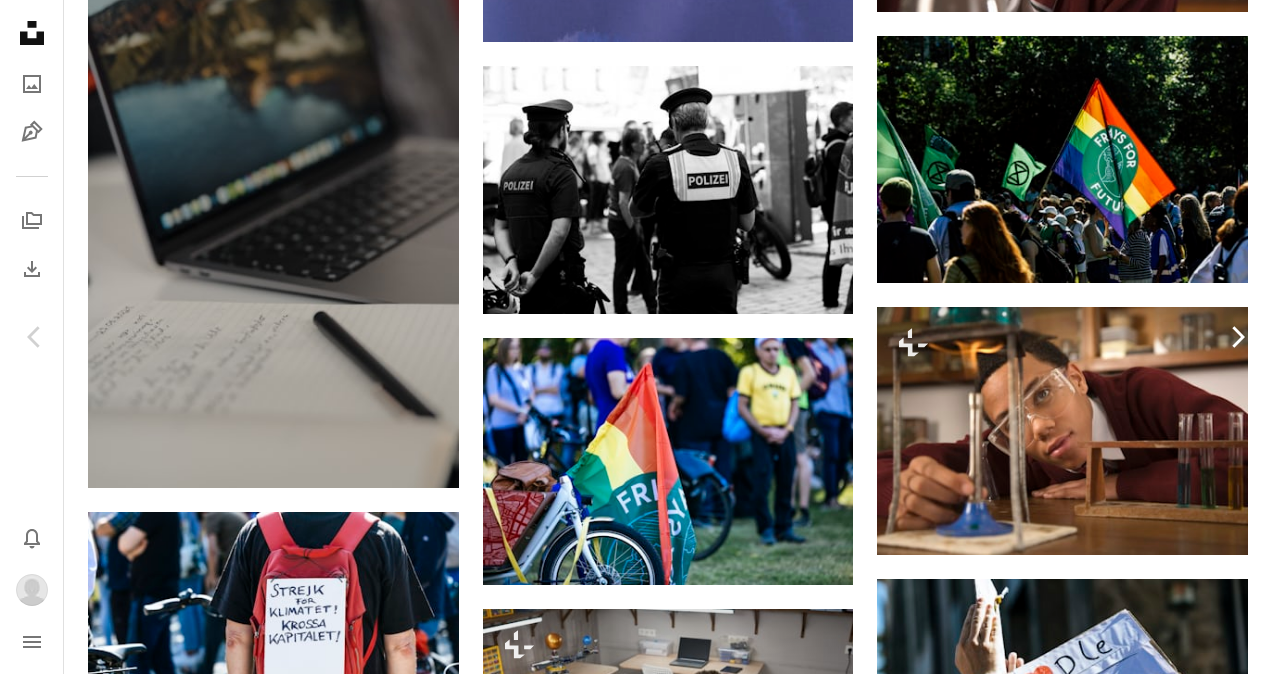 click on "Chevron right" at bounding box center [1237, 337] 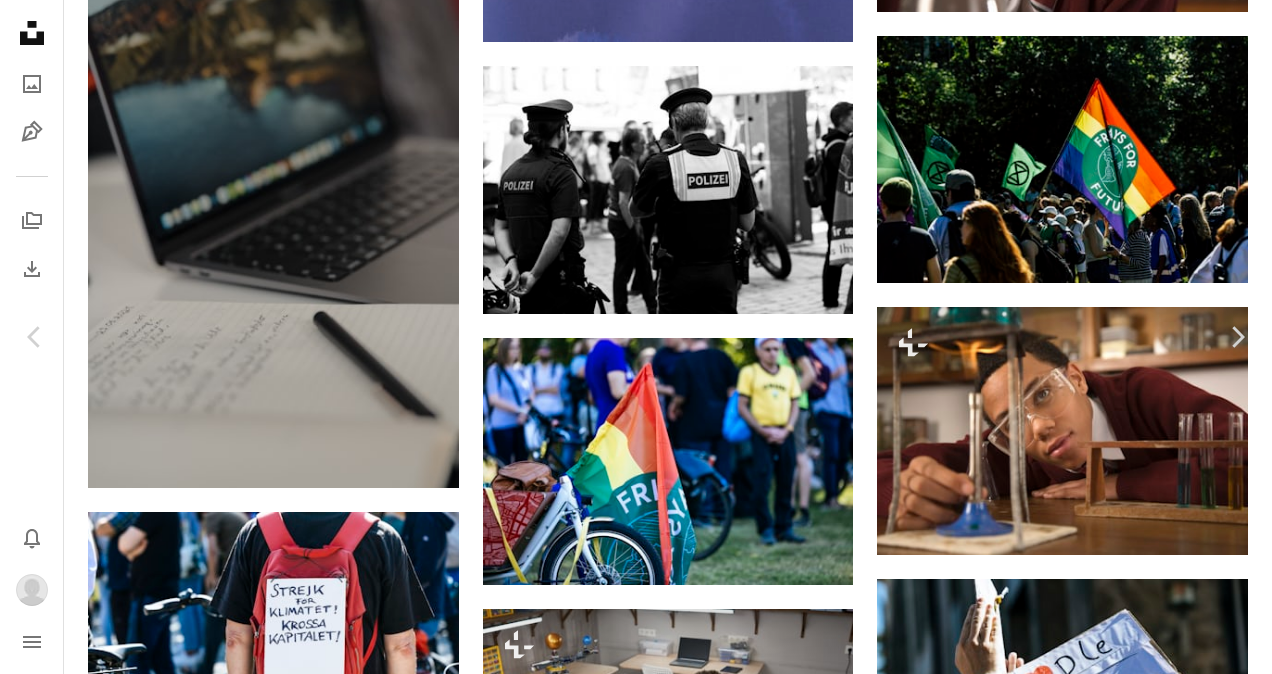 click on "An X shape Chevron left Chevron right [PERSON] Available for hire A checkmark inside of a circle A heart A plus sign Download Chevron down Zoom in Views [NUMBER] Downloads [NUMBER] A forward-right arrow Share Info icon Info More Actions STREJK FÖR KLIMATET! KROSSA KAPITALET! – Protest Demonstration – End Fossil Fuels // Global Climate Strike [DATE] – FFF Fridays for Future A map marker Schloßplatz, Erlangen, Germany Calendar outlined Published on [DATE], [YEAR] Camera [CAMERA], [CAMERA_MODEL] Safety Free to use under the Unsplash License school earth street student science planet peace world globe weather politics weight sphere temperature political scholar plan b save our planet man adult Browse premium related images on iStock | Save 20% with code UNSPLASH20 View more on iStock ↗ Related images A heart A plus sign [PERSON] Available for hire A checkmark inside of a circle Arrow pointing down A heart A plus sign [PERSON] Available for hire A checkmark inside of a circle Arrow pointing down" at bounding box center (636, 3629) 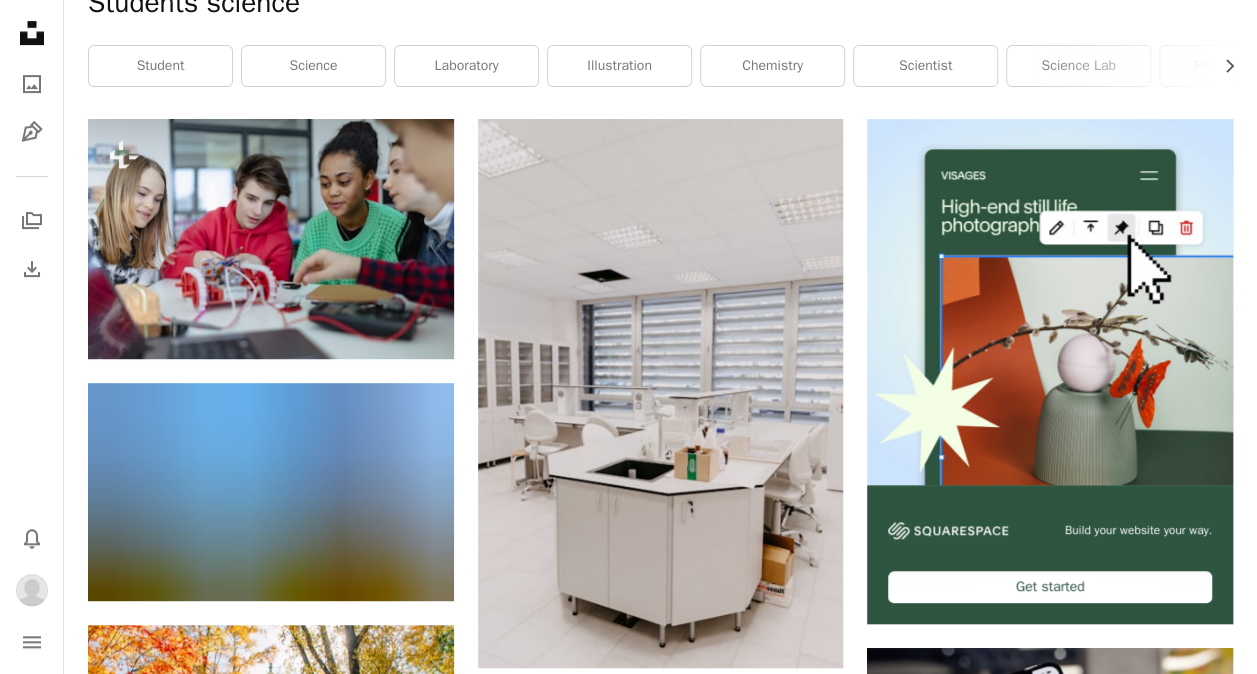 scroll, scrollTop: 0, scrollLeft: 0, axis: both 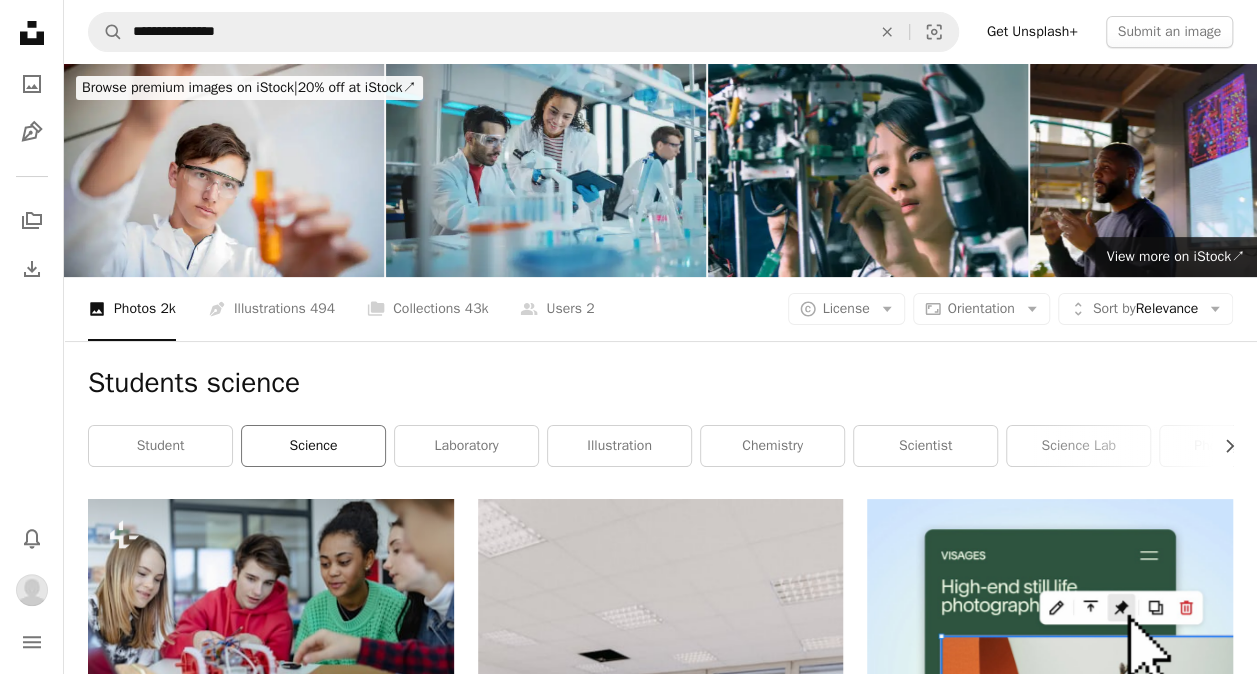 click on "science" at bounding box center [313, 446] 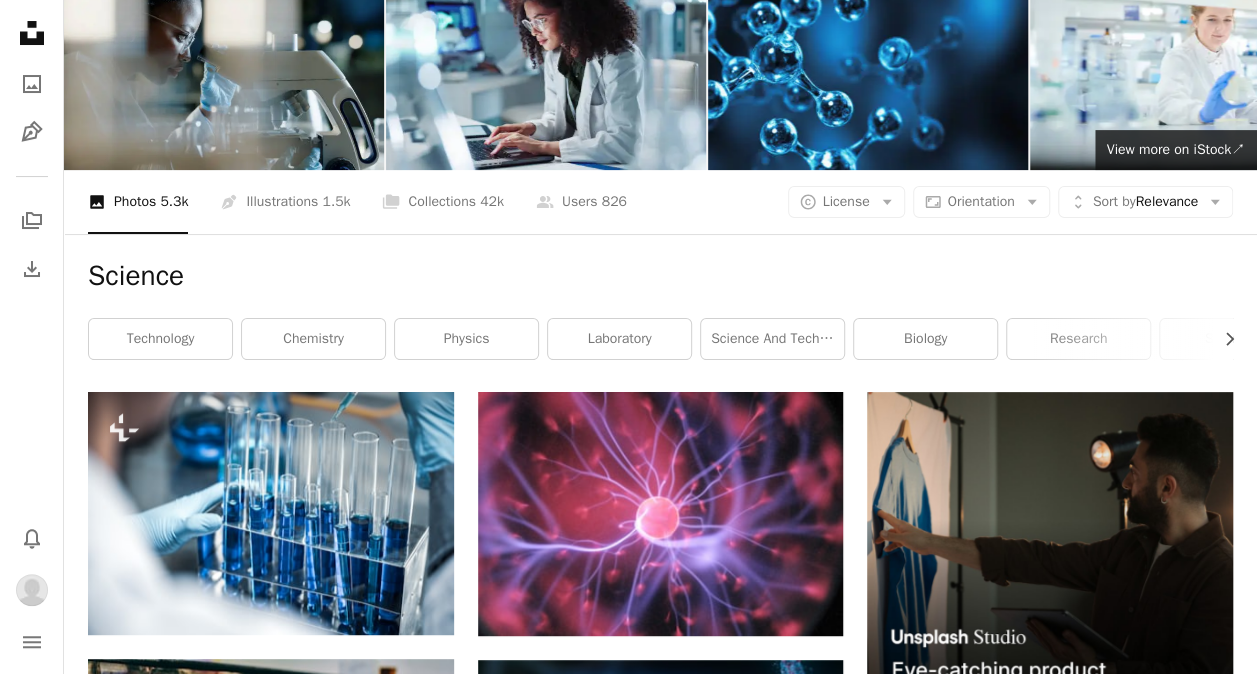 scroll, scrollTop: 0, scrollLeft: 0, axis: both 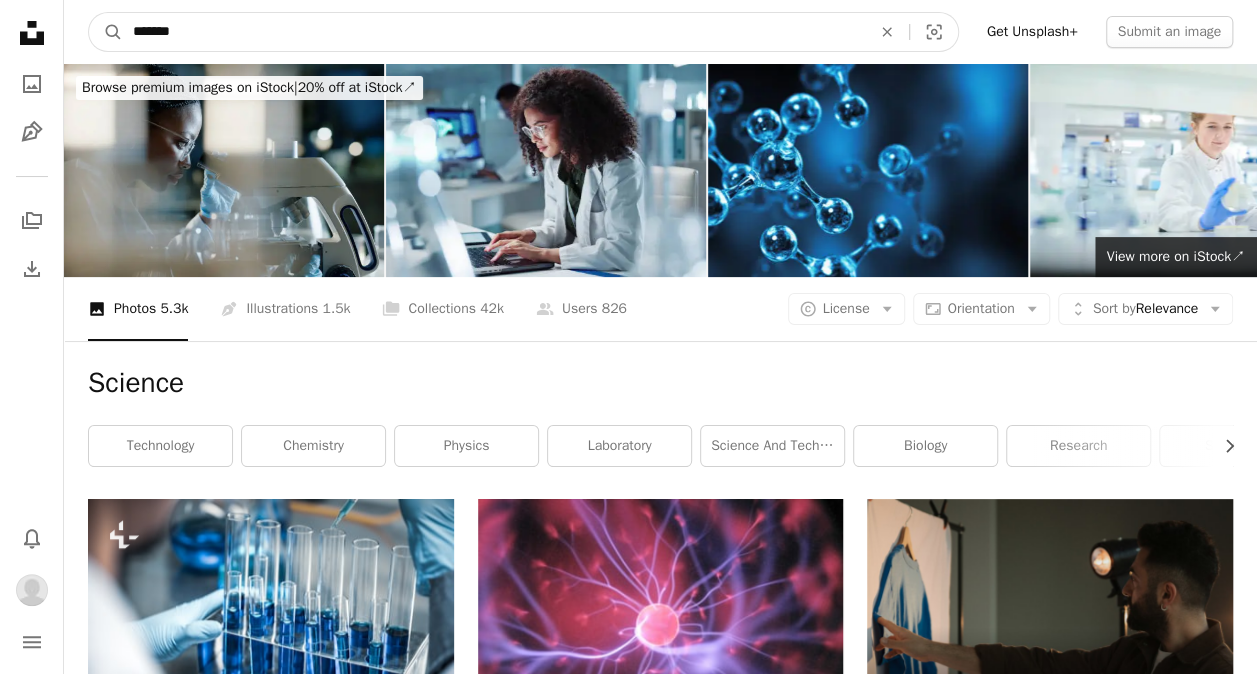 click on "*******" at bounding box center (494, 32) 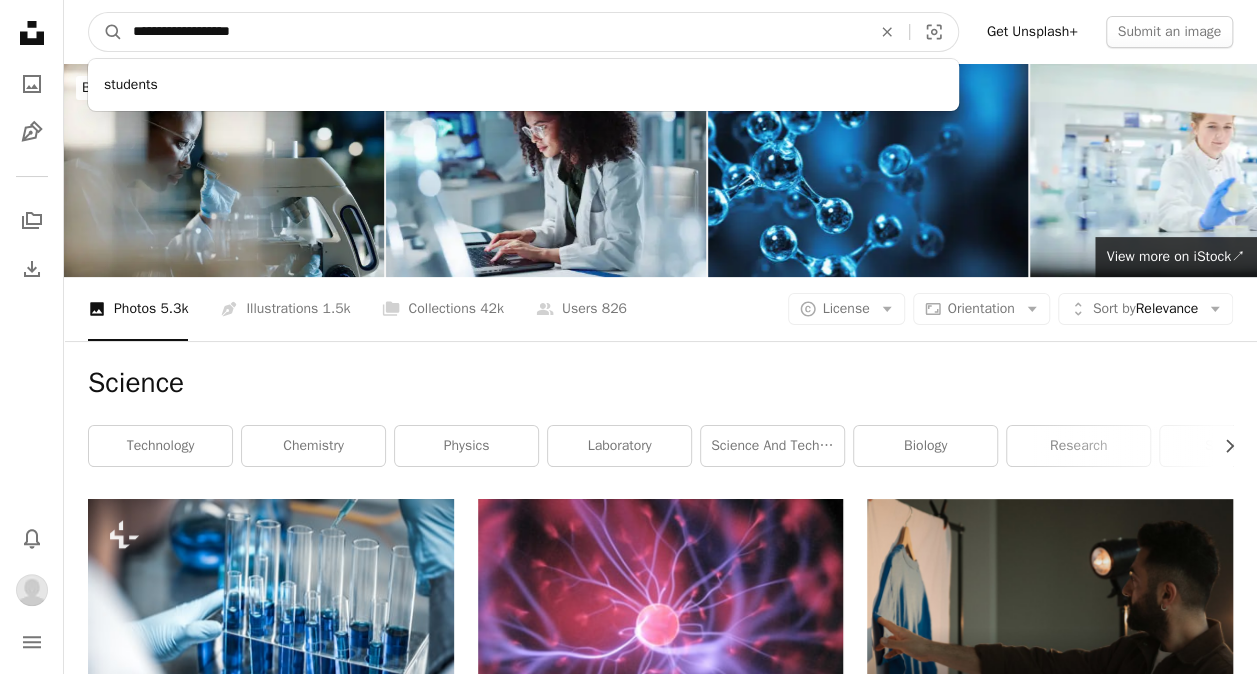 type on "**********" 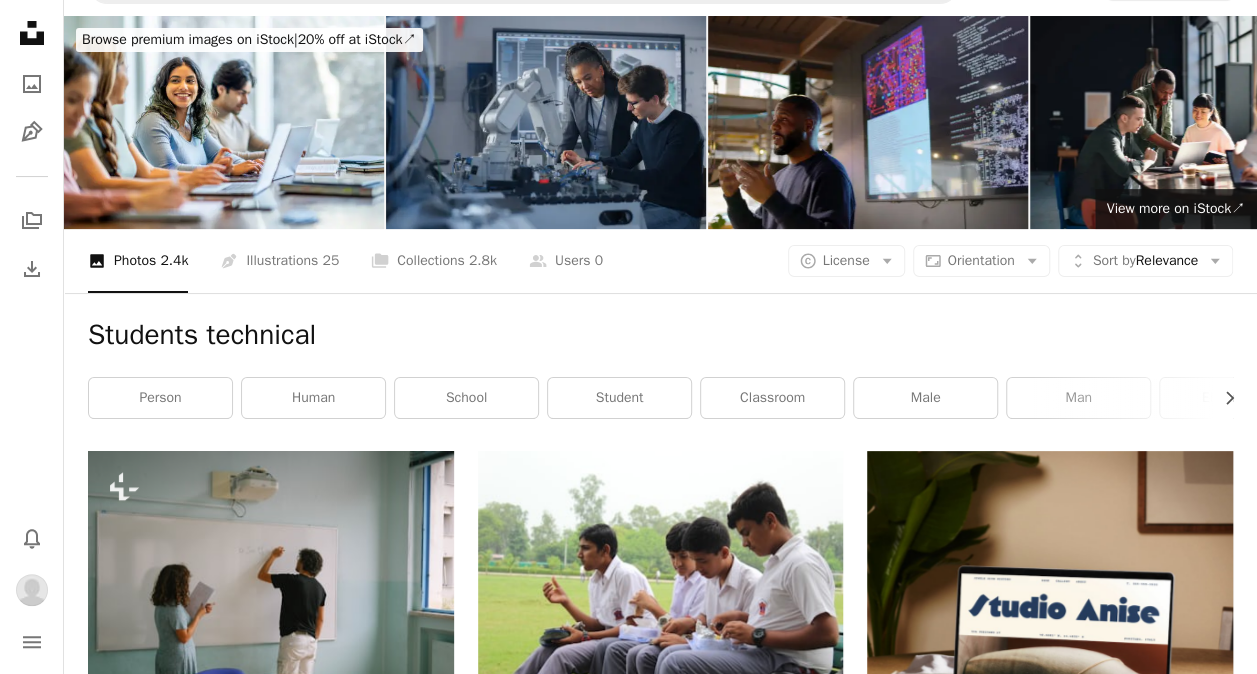 scroll, scrollTop: 0, scrollLeft: 0, axis: both 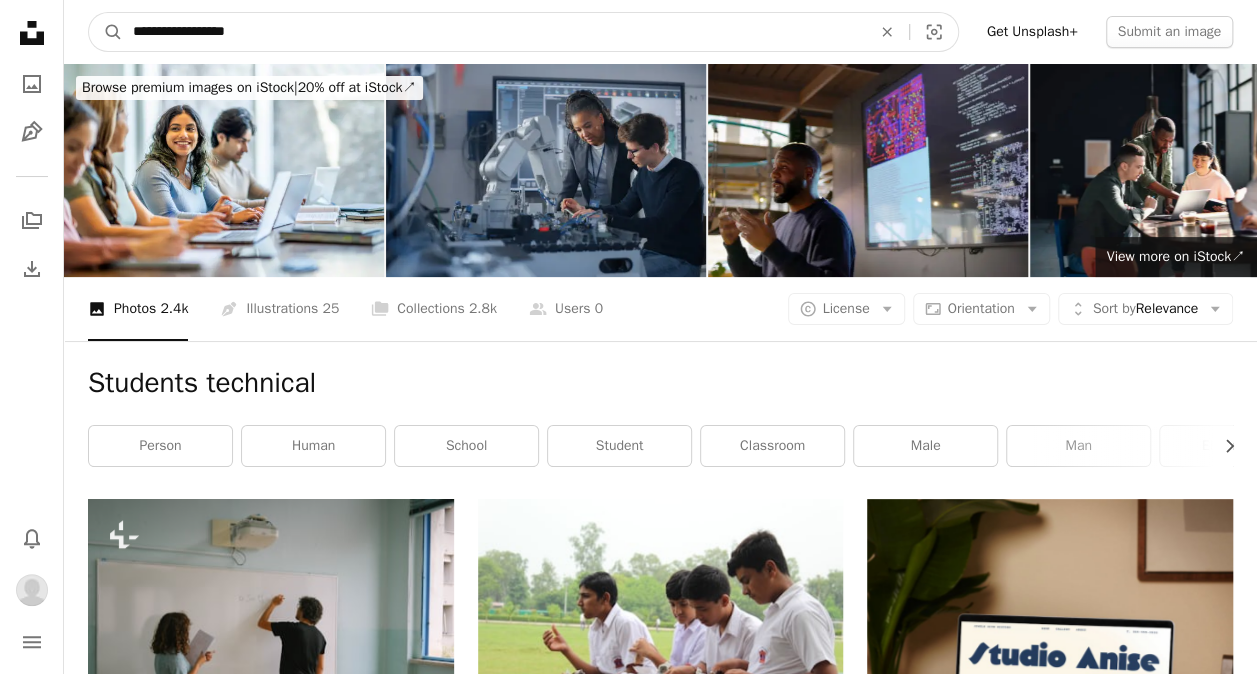 click on "**********" at bounding box center (494, 32) 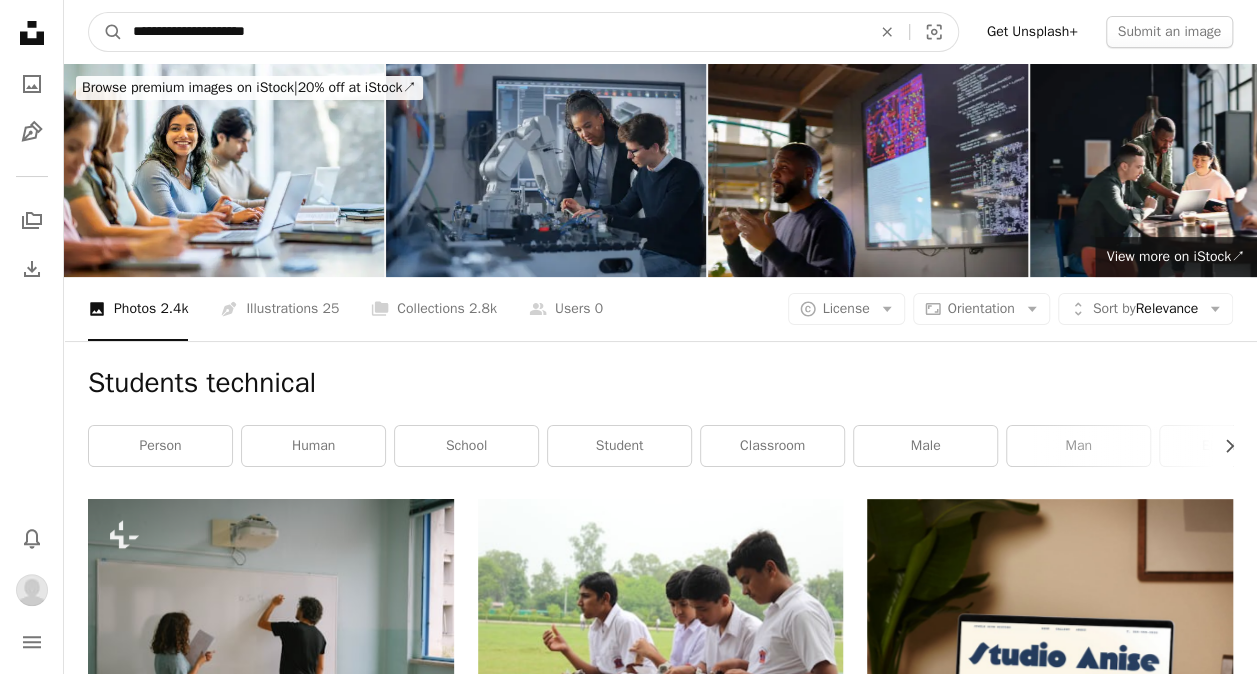 type on "**********" 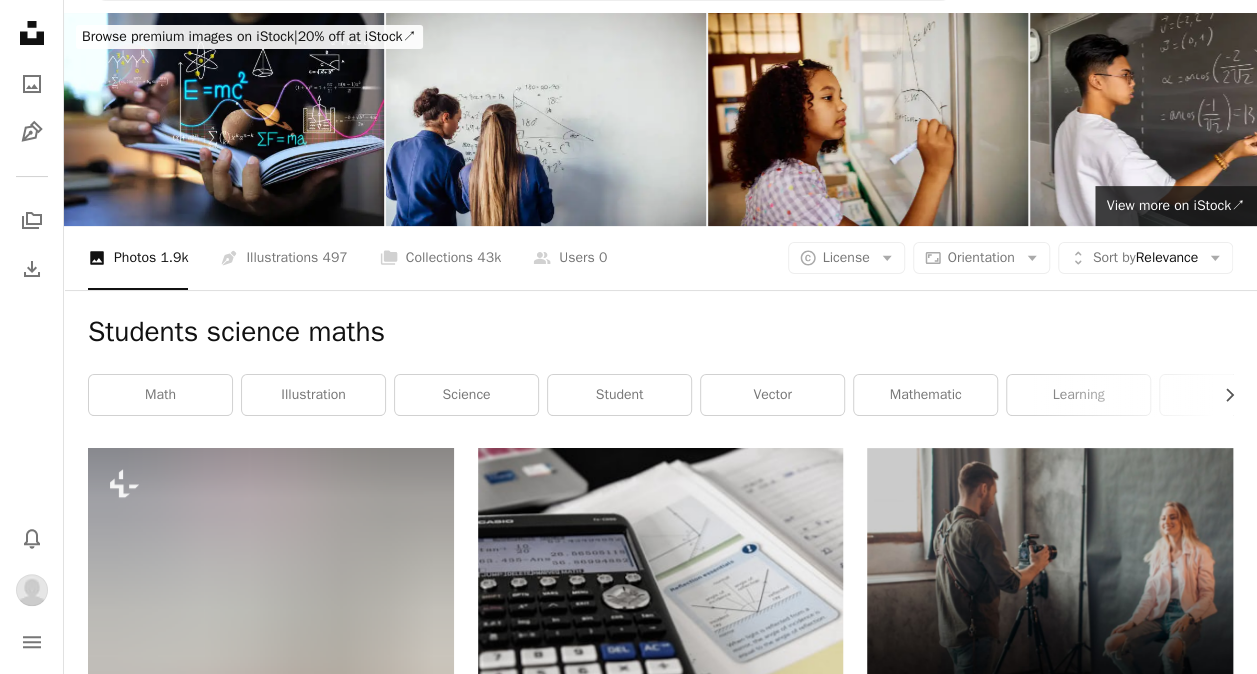 scroll, scrollTop: 0, scrollLeft: 0, axis: both 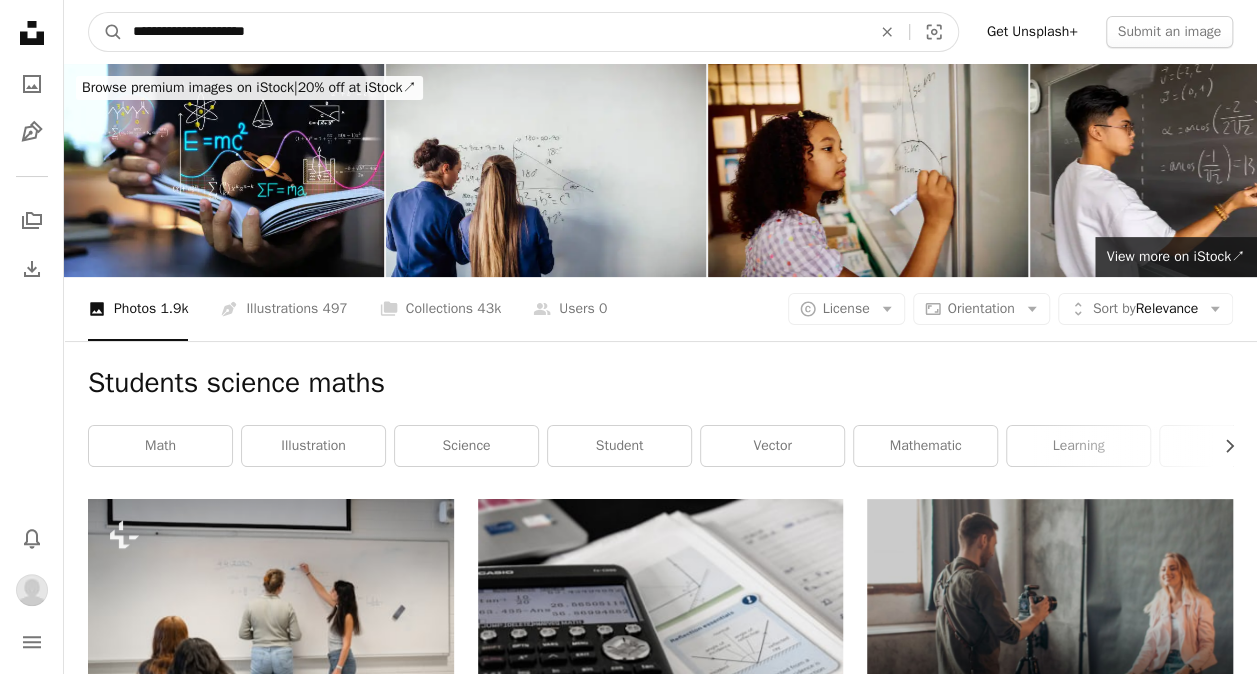 drag, startPoint x: 314, startPoint y: 27, endPoint x: 238, endPoint y: 23, distance: 76.105194 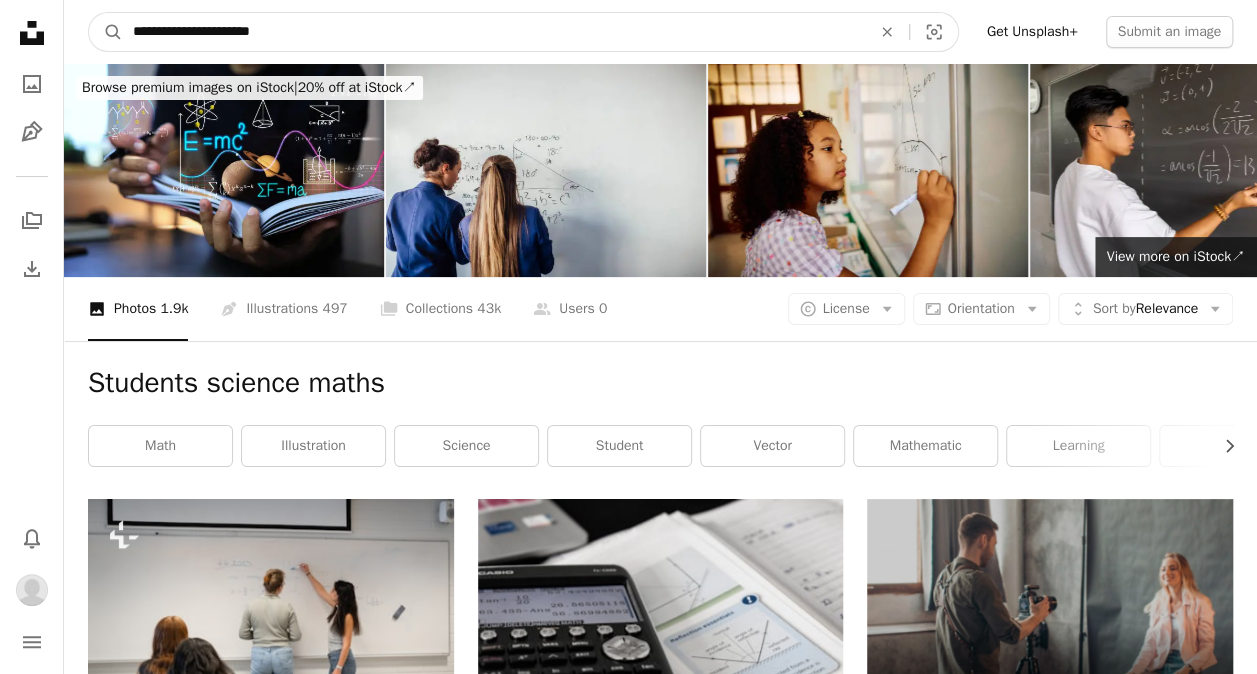 click on "A magnifying glass" at bounding box center [106, 32] 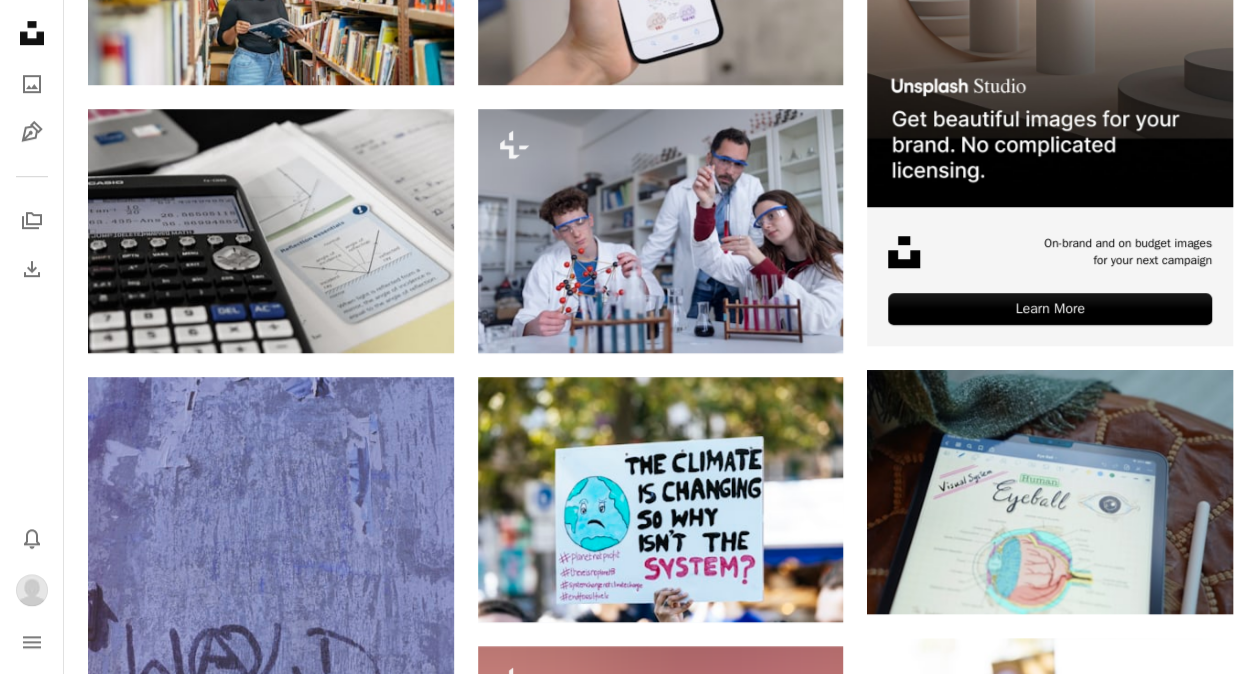 scroll, scrollTop: 654, scrollLeft: 0, axis: vertical 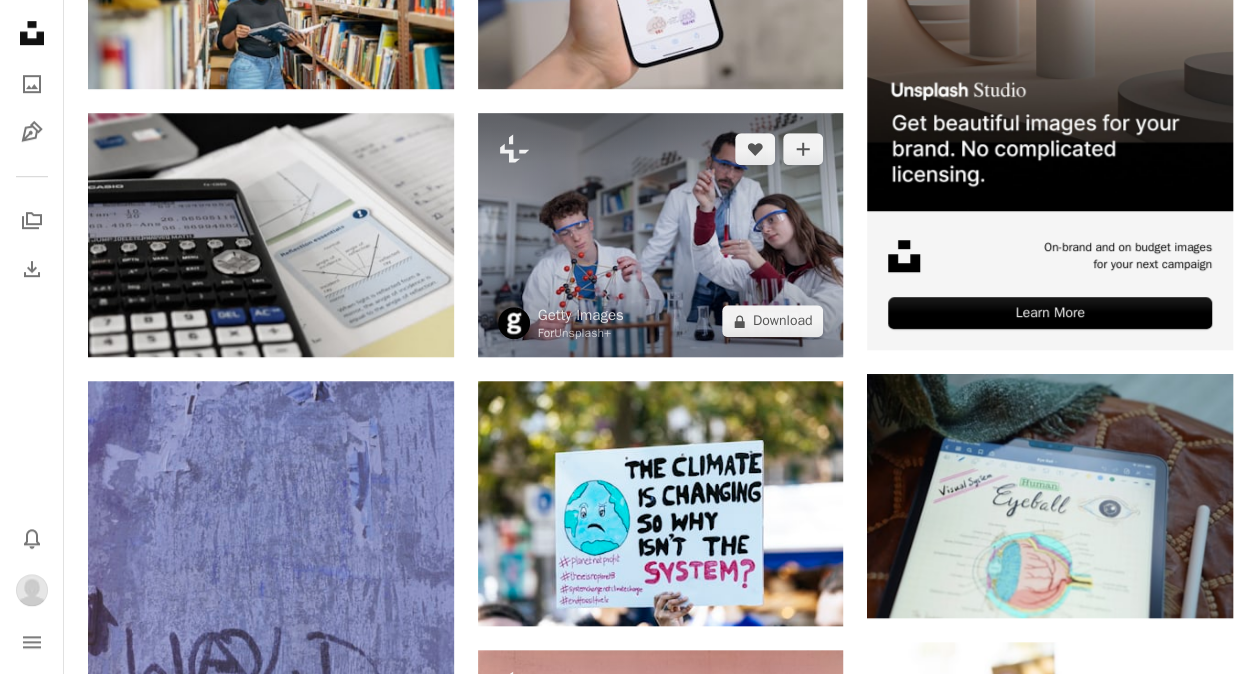 click at bounding box center [661, 235] 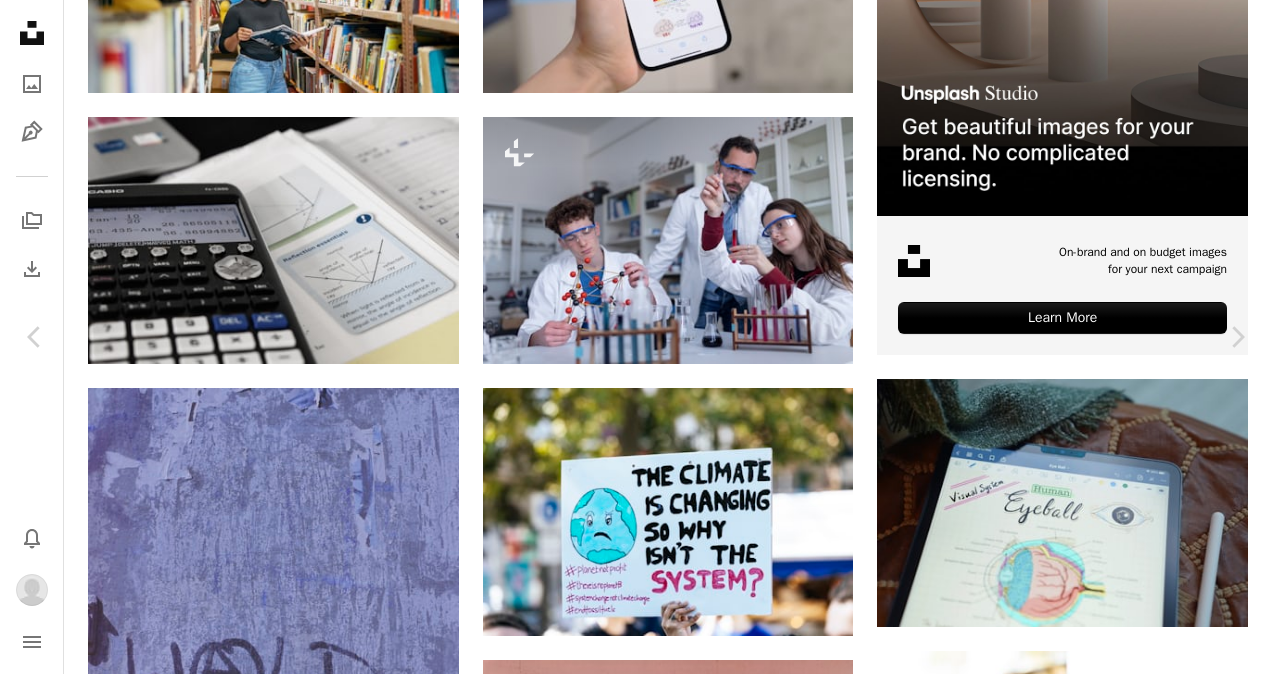 click on "An X shape Chevron left Chevron right Getty Images For  Unsplash+ A heart A plus sign A lock Download Zoom in A forward-right arrow Share More Actions Calendar outlined Published on  September 13, 2022 Safety Licensed under the  Unsplash+ License technology photography adults only student classroom learning medicine laboratory chemistry horizontal chemical indoors discovery equipment [COUNTRY] healthcare and medicine expertise three people analyzing From this series Chevron right Plus sign for Unsplash+ Plus sign for Unsplash+ Plus sign for Unsplash+ Plus sign for Unsplash+ Plus sign for Unsplash+ Plus sign for Unsplash+ Plus sign for Unsplash+ Plus sign for Unsplash+ Plus sign for Unsplash+ Plus sign for Unsplash+ Related images Plus sign for Unsplash+ A heart A plus sign Getty Images For  Unsplash+ A lock Download Plus sign for Unsplash+ A heart A plus sign Getty Images For  Unsplash+ A lock Download Plus sign for Unsplash+ A heart A plus sign Getty Images For  Unsplash+ A lock Download Plus sign for Unsplash+ A heart A plus sign" at bounding box center (636, 4021) 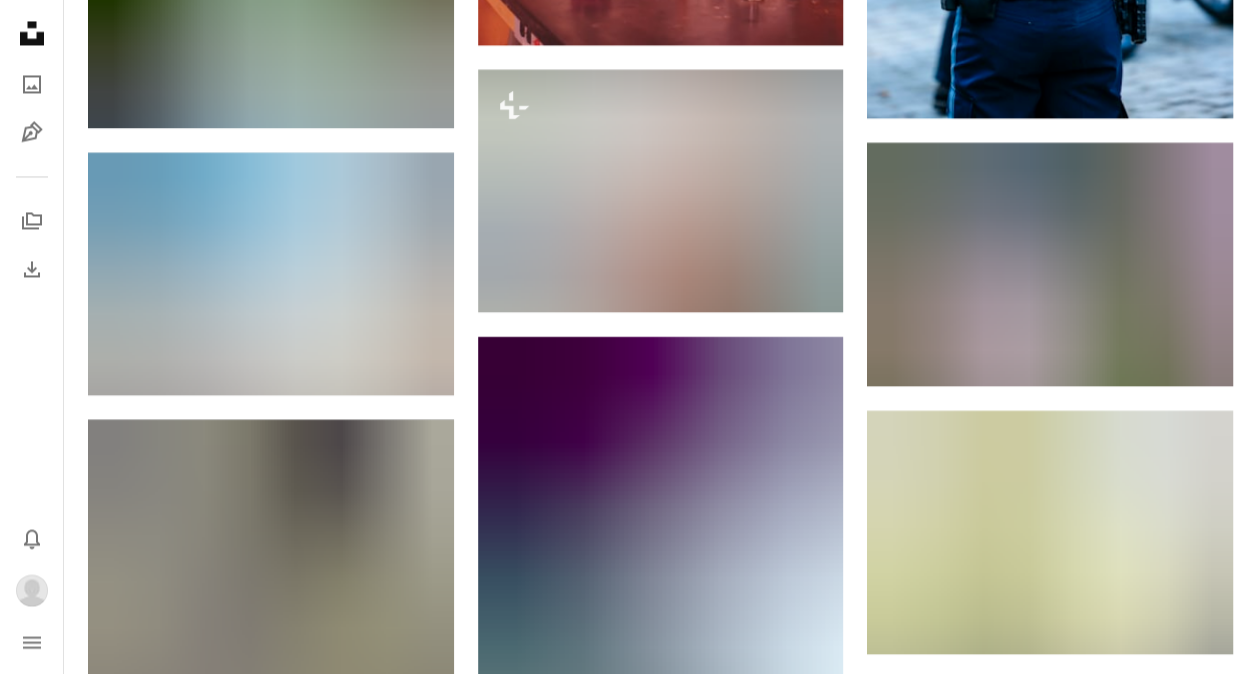 scroll, scrollTop: 1728, scrollLeft: 0, axis: vertical 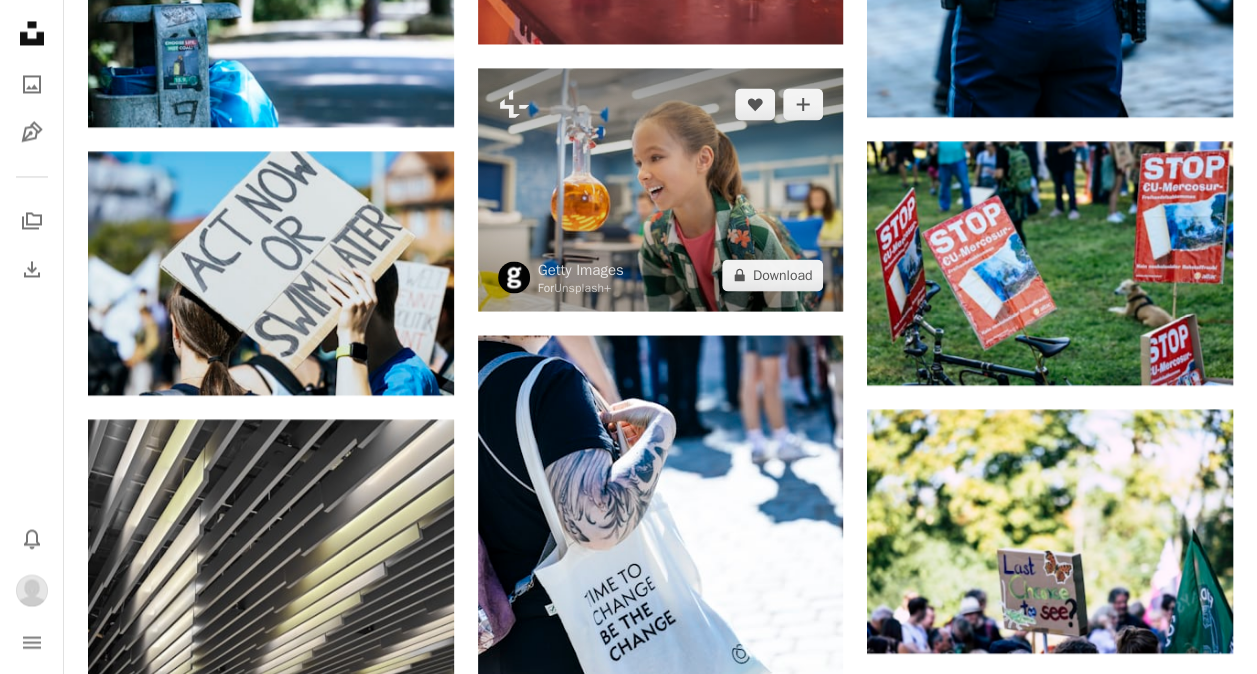 click at bounding box center [661, 189] 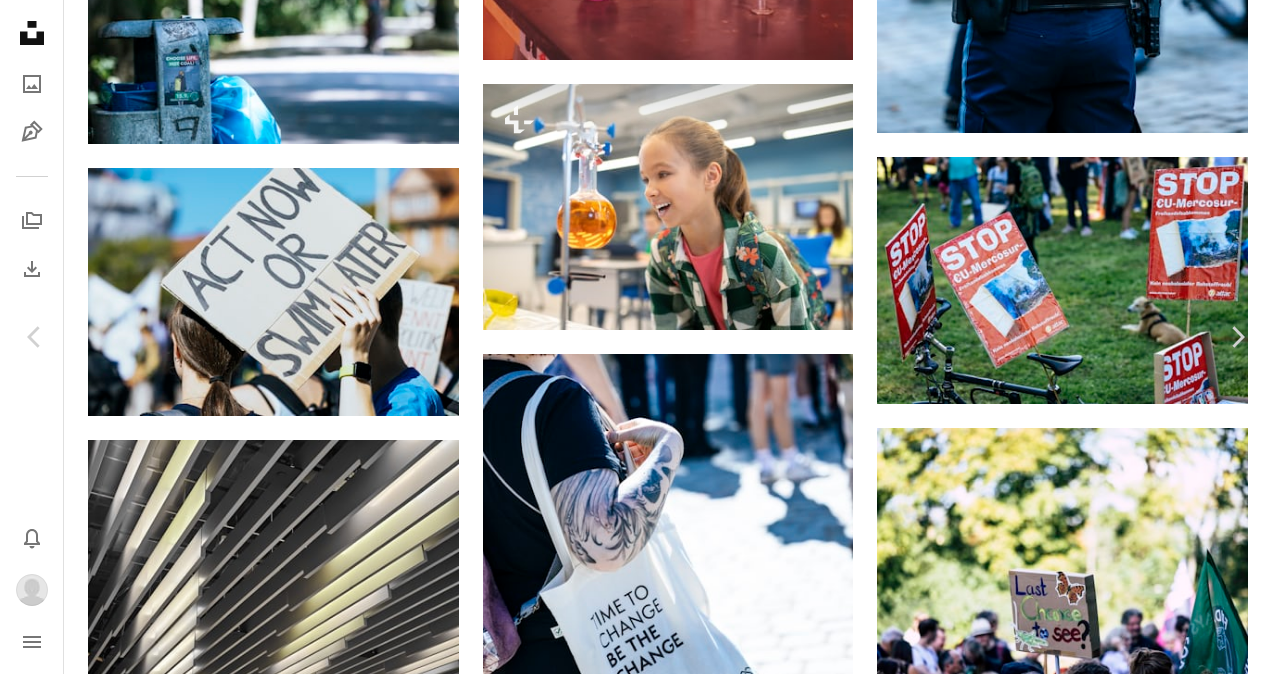 click on "An X shape Chevron left Chevron right Getty Images For  Unsplash+ A heart A plus sign A lock Download Zoom in A forward-right arrow Share More Actions Calendar outlined Published on  May 3, 2023 Safety Licensed under the  Unsplash+ License child girls joy teenager surprise indoors efficiency females test tube individuality side view ecstatic selective focus chemistry class participant examining scientific experiment waist up Related images Plus sign for Unsplash+ A heart A plus sign Getty Images For  Unsplash+ A lock Download Plus sign for Unsplash+ A heart A plus sign Getty Images For  Unsplash+ A lock Download Plus sign for Unsplash+ A heart A plus sign Getty Images For  Unsplash+ A lock Download Plus sign for Unsplash+ A heart A plus sign Getty Images For  Unsplash+ A lock Download Plus sign for Unsplash+ A heart A plus sign Getty Images" at bounding box center [636, 2948] 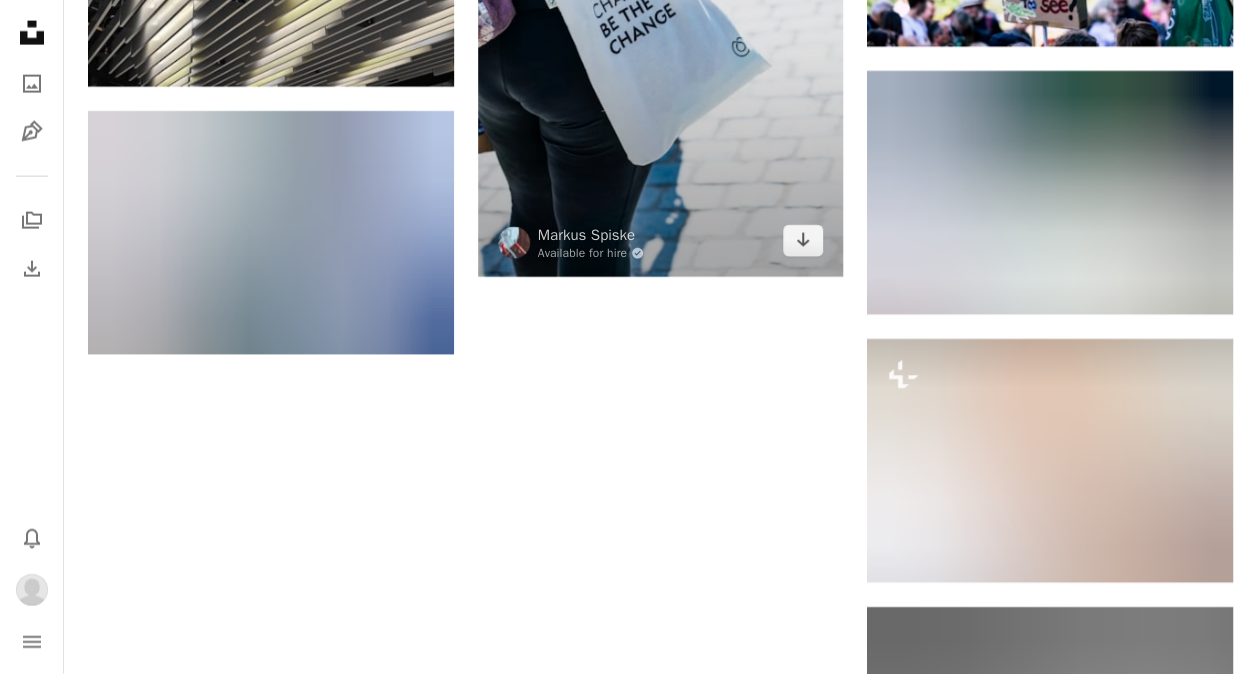 scroll, scrollTop: 2335, scrollLeft: 0, axis: vertical 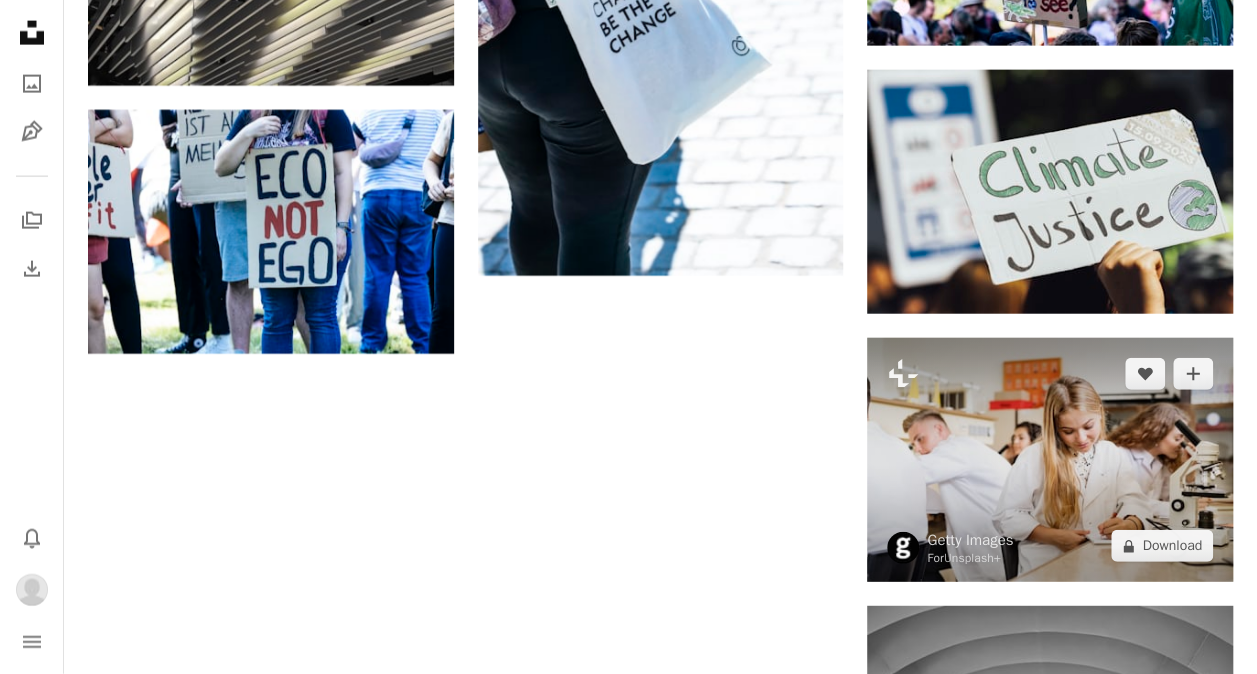click at bounding box center [1050, 460] 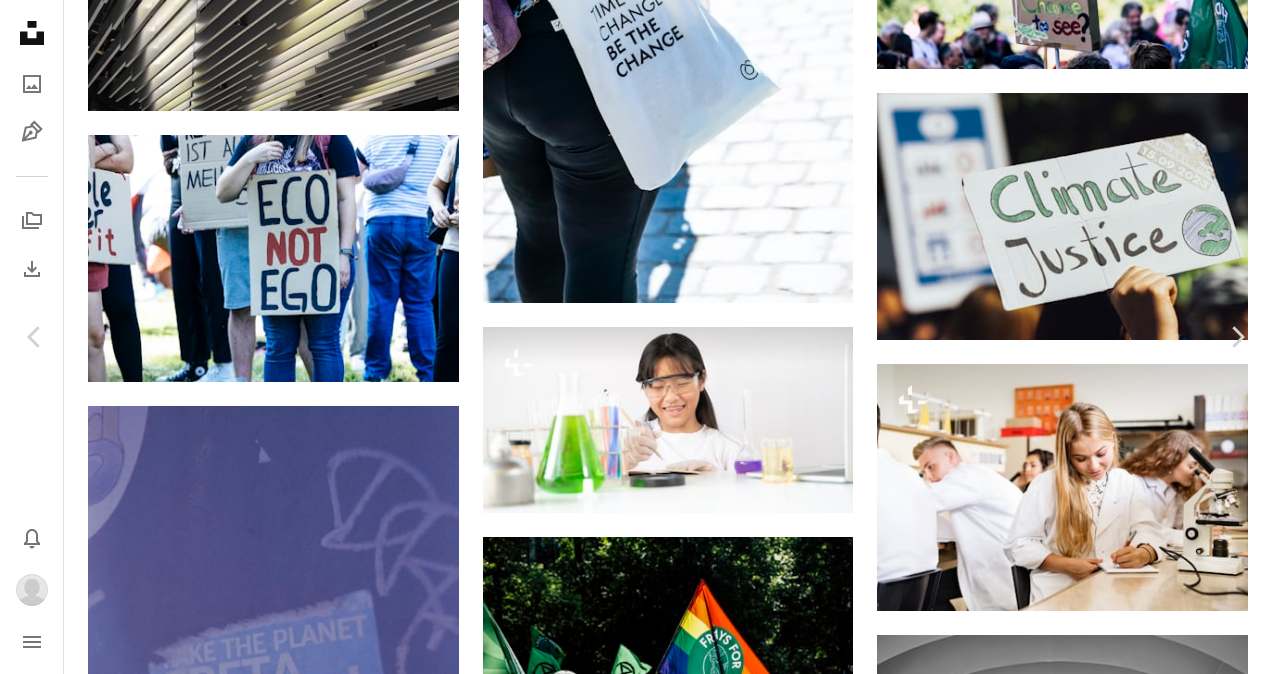 click on "An X shape Chevron left Chevron right Getty Images For Unsplash+ A heart A plus sign A lock Download Zoom in A forward-right arrow Share More Actions Calendar outlined Published on [DATE], [YEAR] Safety Licensed under the Unsplash+ License adult photography beauty men chemistry back to school teenager high school togetherness slovakia beautiful people white color high school student concepts laboratory equipment biologist examining hipster culture From this series Chevron right Plus sign for Unsplash+ Plus sign for Unsplash+ Plus sign for Unsplash+ Plus sign for Unsplash+ Plus sign for Unsplash+ Plus sign for Unsplash+ Plus sign for Unsplash+ Plus sign for Unsplash+ Related images Plus sign for Unsplash+ A heart A plus sign Getty Images For Unsplash+ A lock Download Plus sign for Unsplash+ A heart A plus sign Getty Images For Unsplash+ A lock Download Plus sign for Unsplash+ A heart A plus sign Getty Images For Unsplash+ A lock Download Plus sign for Unsplash+ A heart A plus sign Getty Images For" at bounding box center (636, 4398) 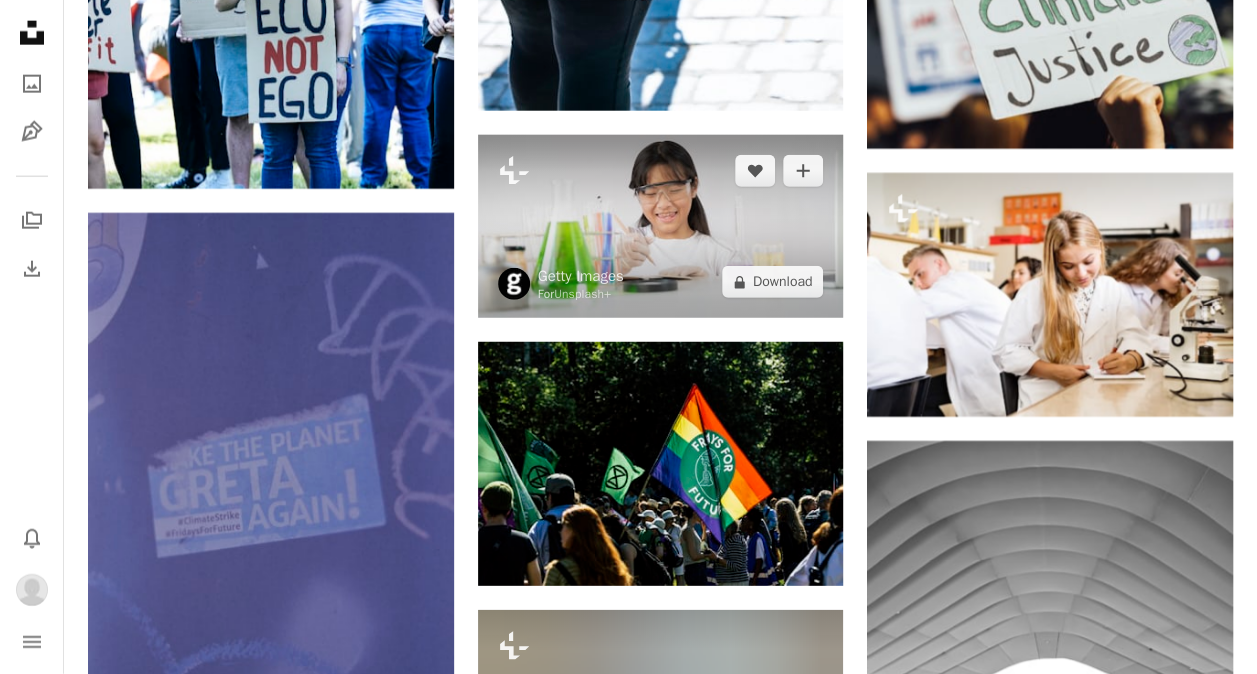 scroll, scrollTop: 2499, scrollLeft: 0, axis: vertical 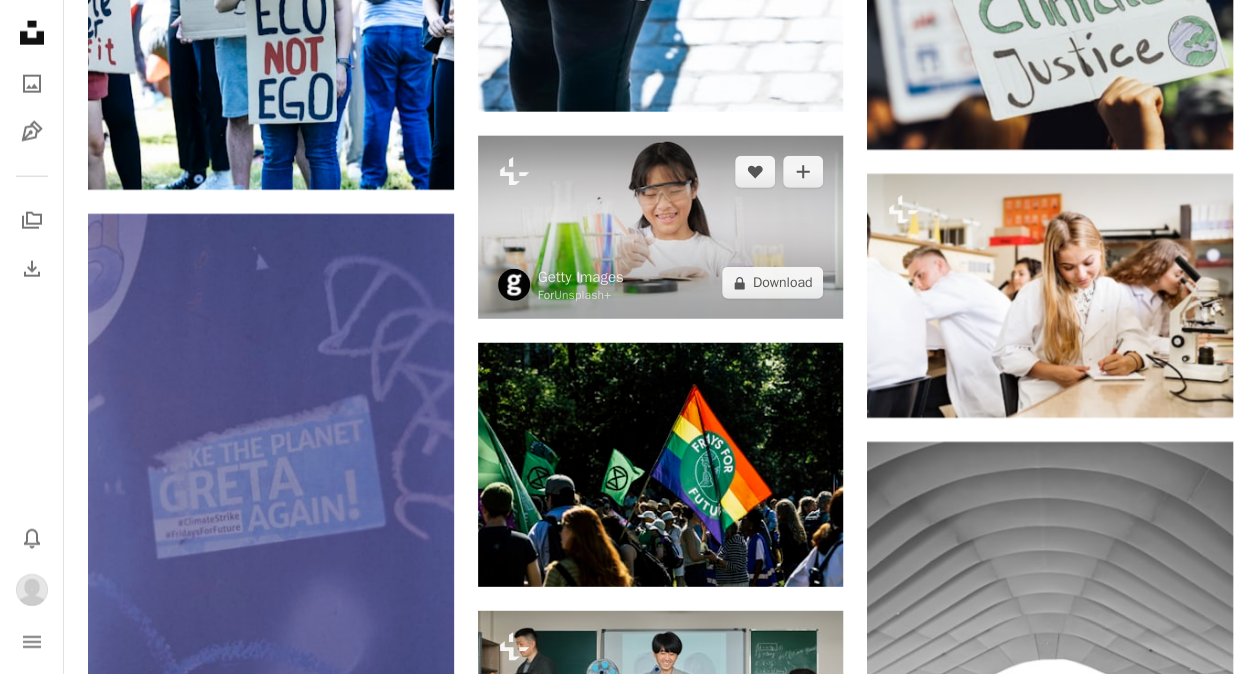 click at bounding box center (661, 227) 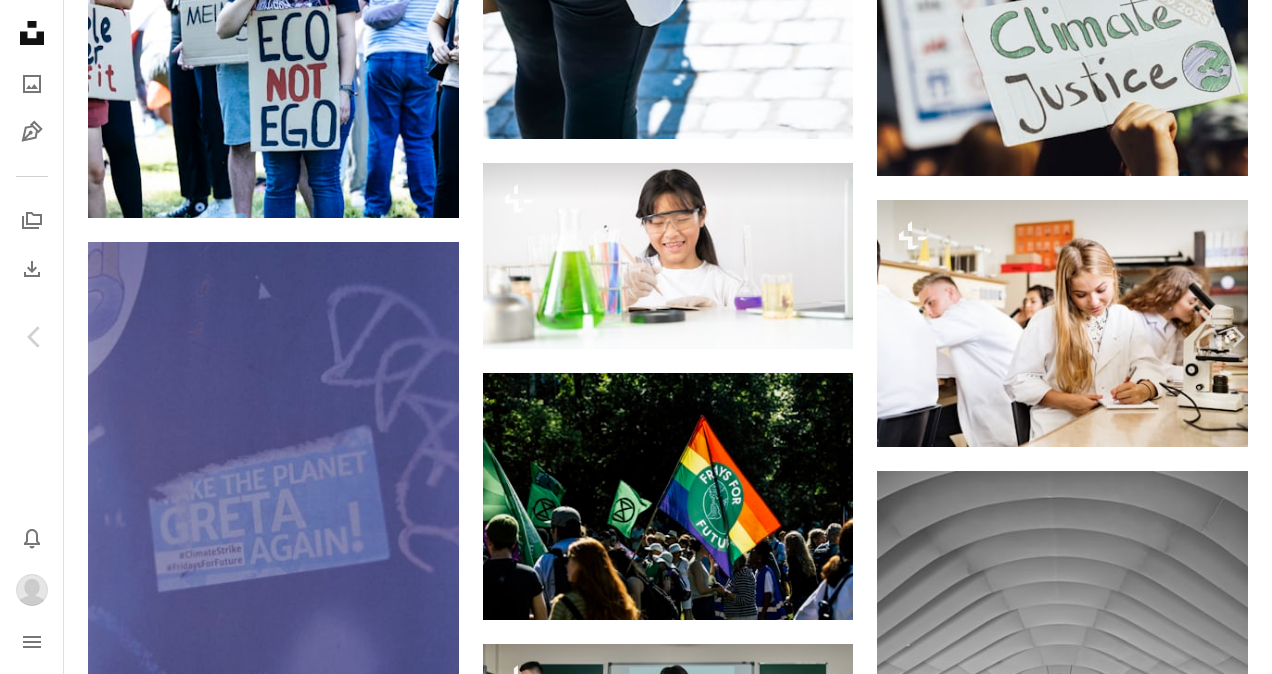 click on "An X shape Chevron left Chevron right Getty Images For  Unsplash+ A heart A plus sign A lock Download Zoom in A forward-right arrow Share More Actions Calendar outlined Published on  August 25, 2022 Safety Licensed under the  Unsplash+ License people computer education student desk research child safety magnifying glass panoramic liquid small using laptop medical research holding tube cut out occupational safety and health examining white From this series Plus sign for Unsplash+ Plus sign for Unsplash+ Related images Plus sign for Unsplash+ A heart A plus sign Getty Images For  Unsplash+ A lock Download Plus sign for Unsplash+ A heart A plus sign Getty Images For  Unsplash+ A lock Download Plus sign for Unsplash+ A heart A plus sign [FIRST] [LAST] For  Unsplash+ A lock Download Plus sign for Unsplash+ A heart A plus sign Getty Images For  Unsplash+ A lock Download Plus sign for Unsplash+ A heart A plus sign Getty Images" at bounding box center (636, 4234) 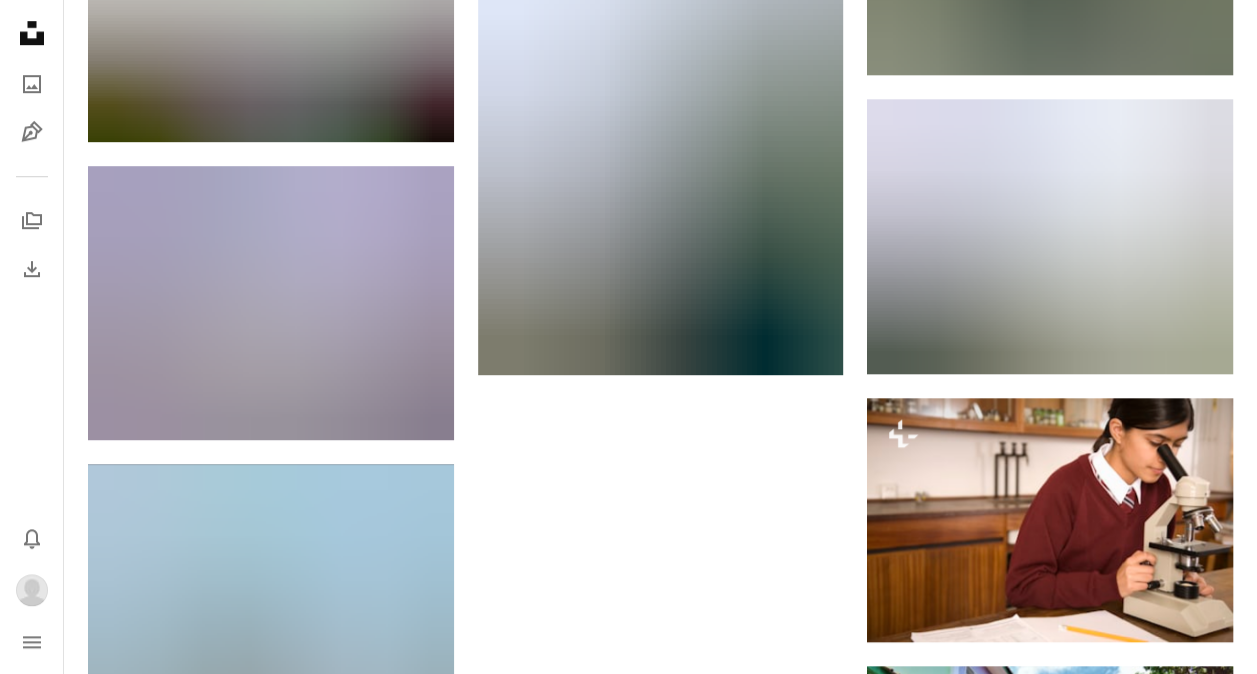 scroll, scrollTop: 4457, scrollLeft: 0, axis: vertical 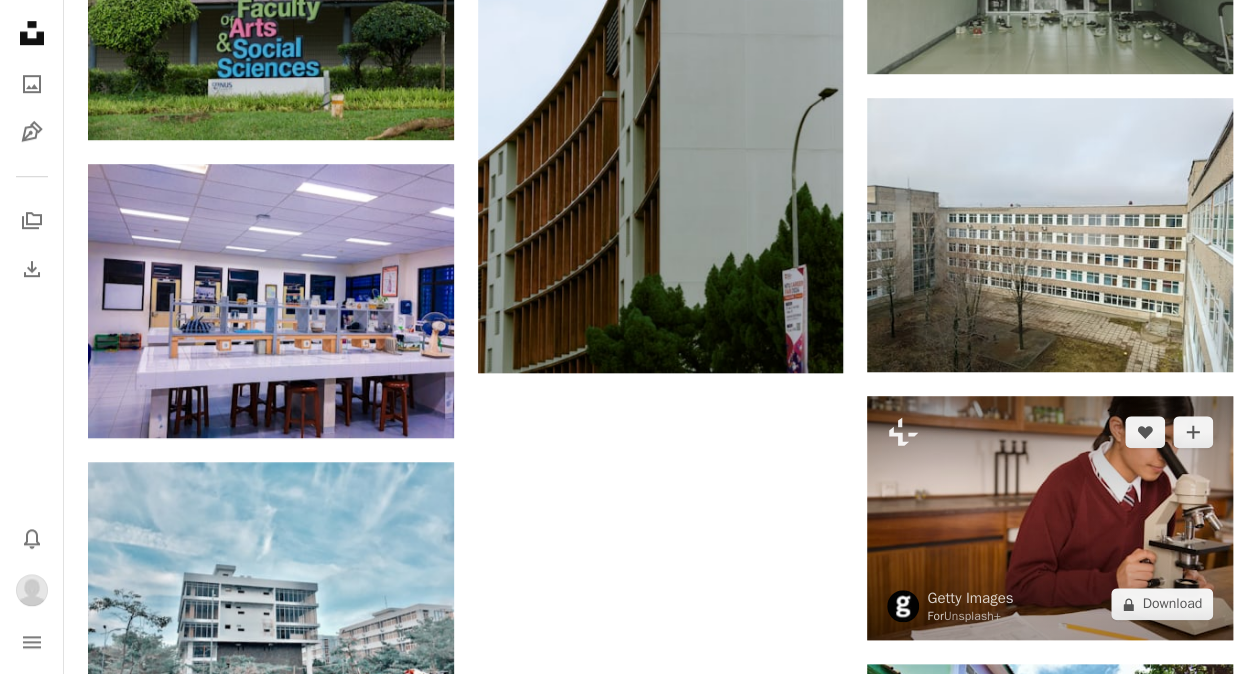 click at bounding box center (1050, 518) 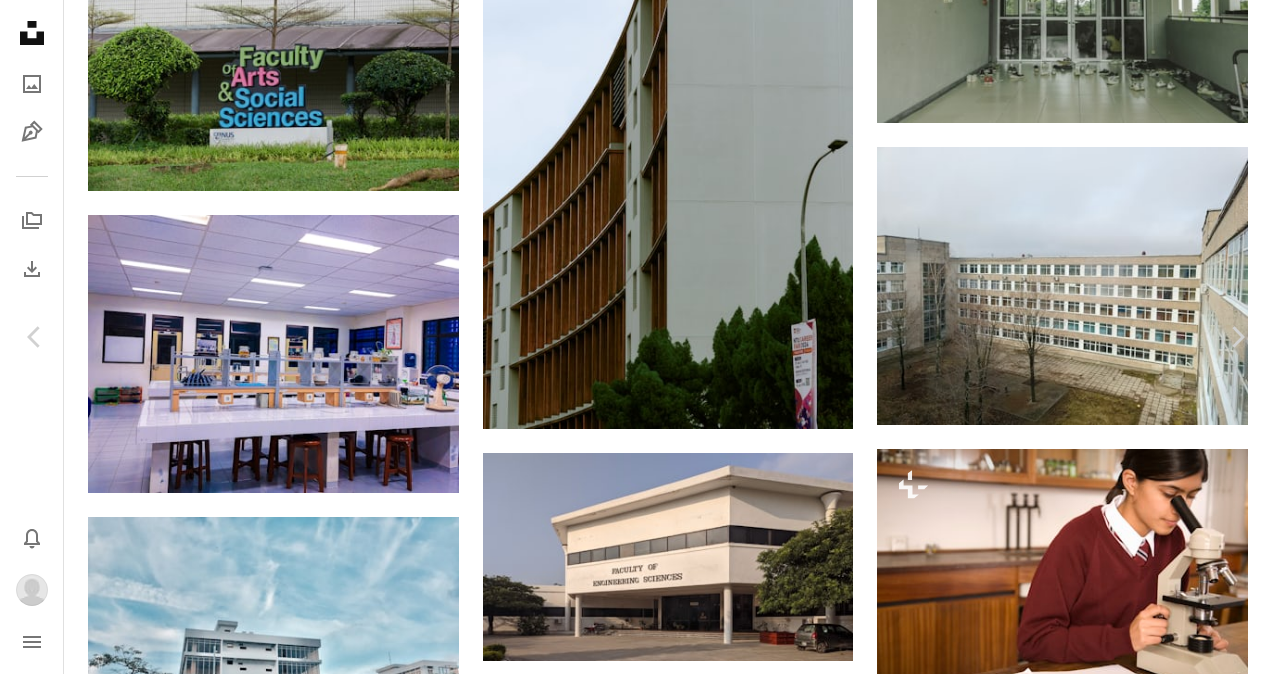 click on "An X shape Chevron left Chevron right Getty Images For Unsplash+ A heart A plus sign A lock Download Zoom in A forward-right arrow Share More Actions Calendar outlined Published on [DATE], [YEAR] Safety Licensed under the Unsplash+ License girl people education photography student classroom learning science research teenager school building horizontal indoors teenage girls looking one person color image brown hair examining From this series Chevron right Plus sign for Unsplash+ Plus sign for Unsplash+ Plus sign for Unsplash+ Plus sign for Unsplash+ Plus sign for Unsplash+ Related images Plus sign for Unsplash+ A heart A plus sign Getty Images For Unsplash+ A lock Download Plus sign for Unsplash+ A heart A plus sign Getty Images For Unsplash+ A lock Download Plus sign for Unsplash+ A heart A plus sign Getty Images For Unsplash+ A lock Download Plus sign for Unsplash+ A heart A plus sign Getty Images For" at bounding box center [636, 4979] 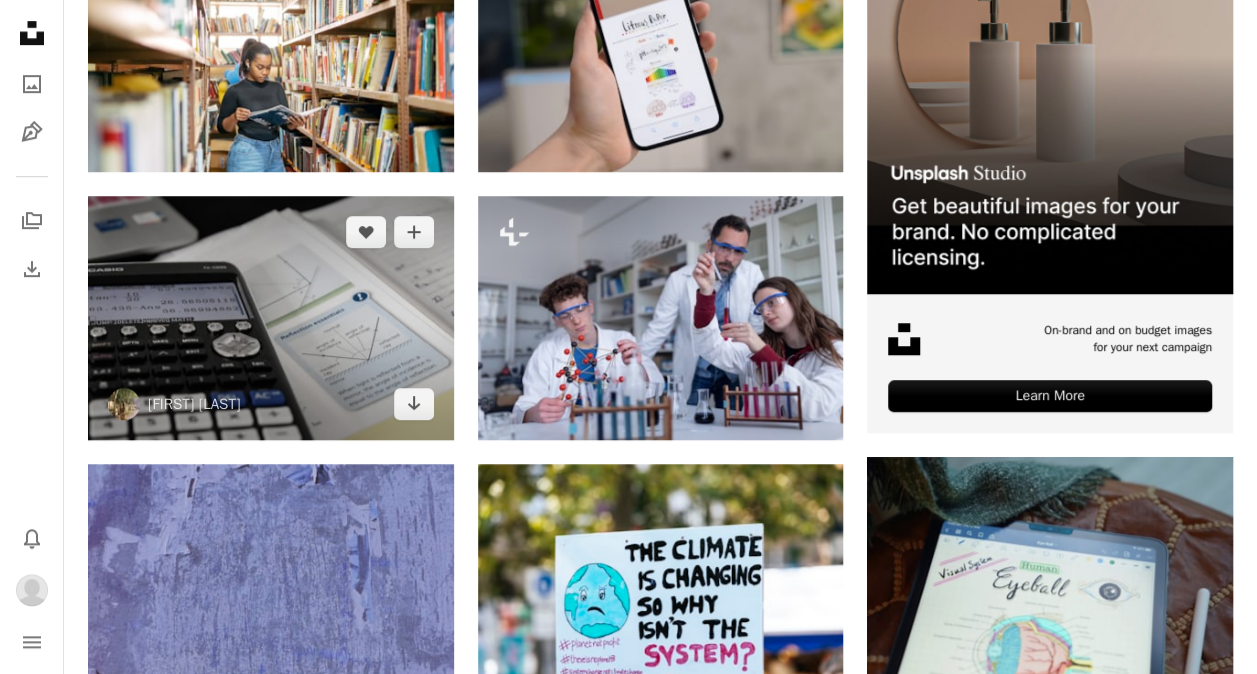 scroll, scrollTop: 0, scrollLeft: 0, axis: both 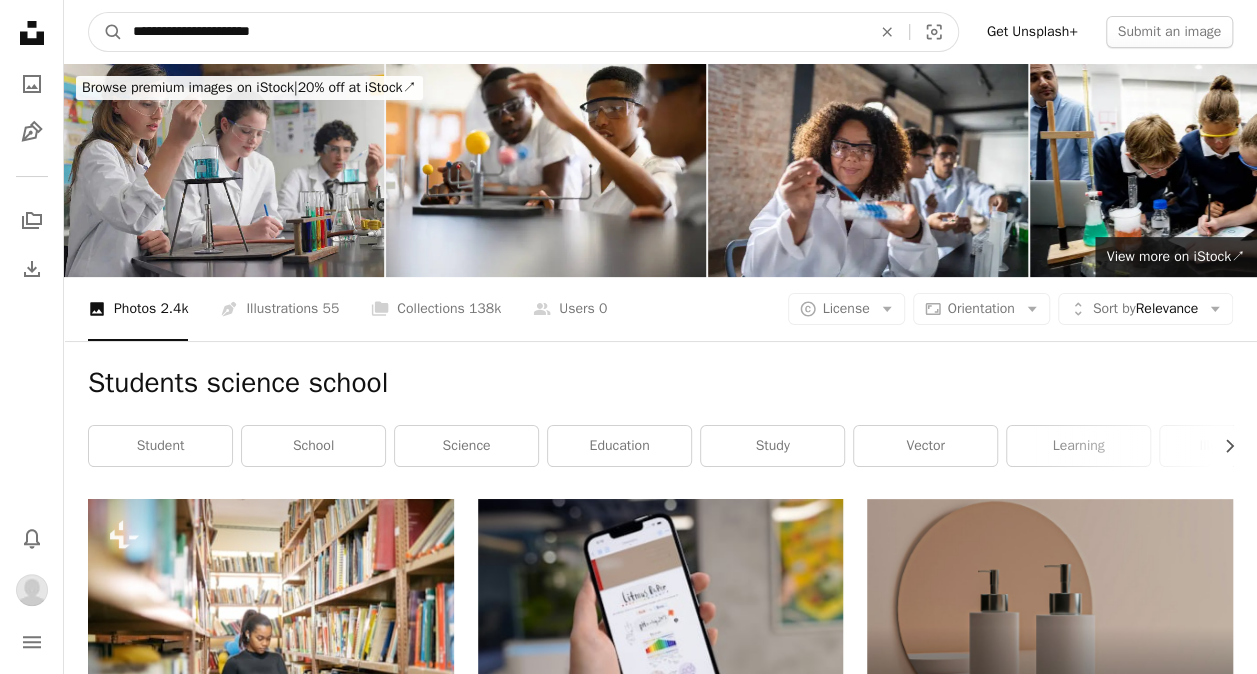 drag, startPoint x: 325, startPoint y: 16, endPoint x: 67, endPoint y: -5, distance: 258.85324 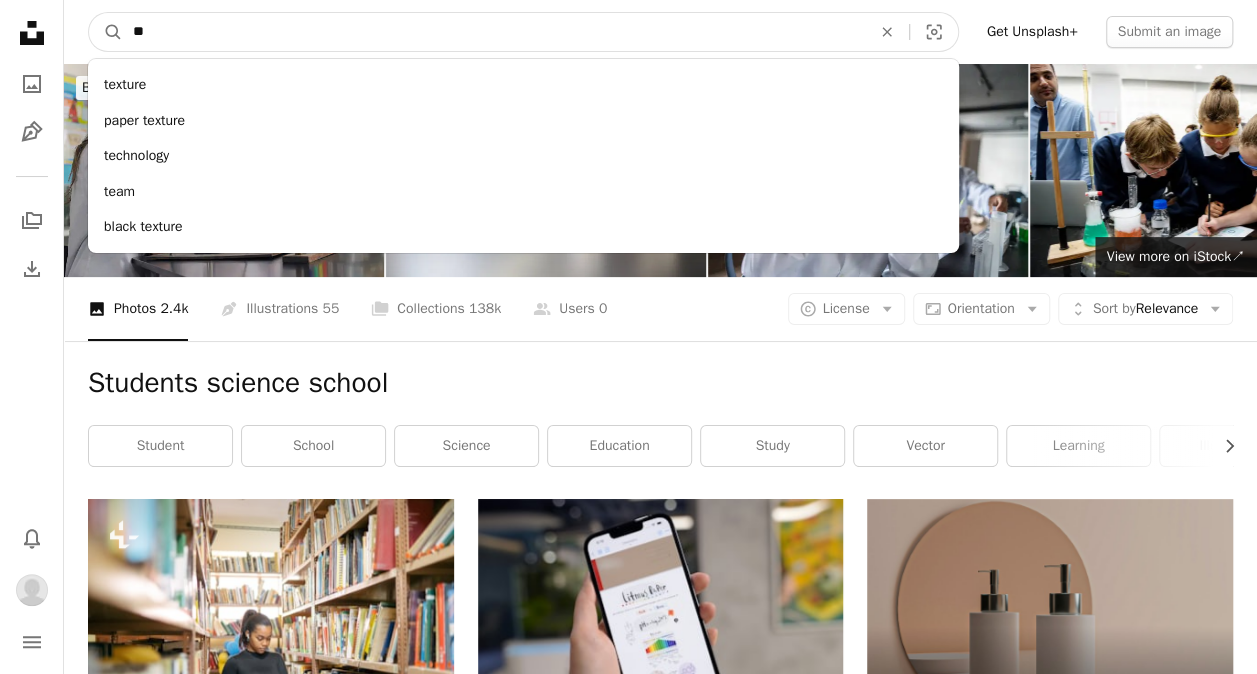 type on "*" 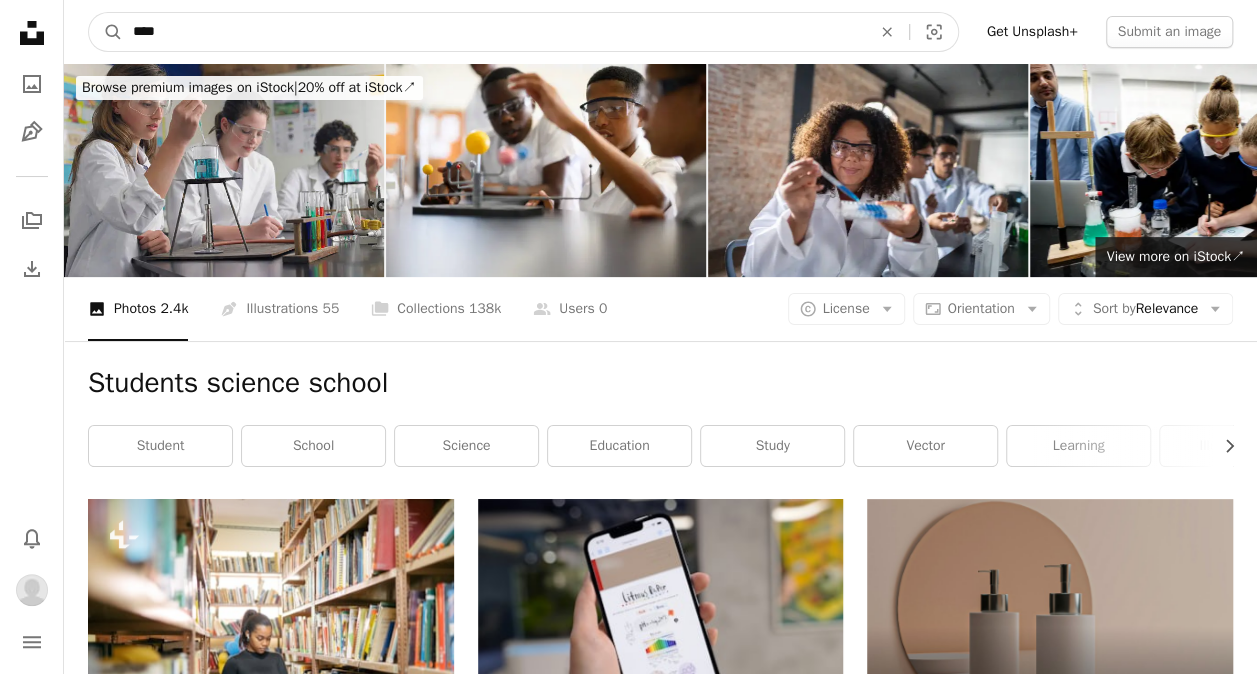 type on "****" 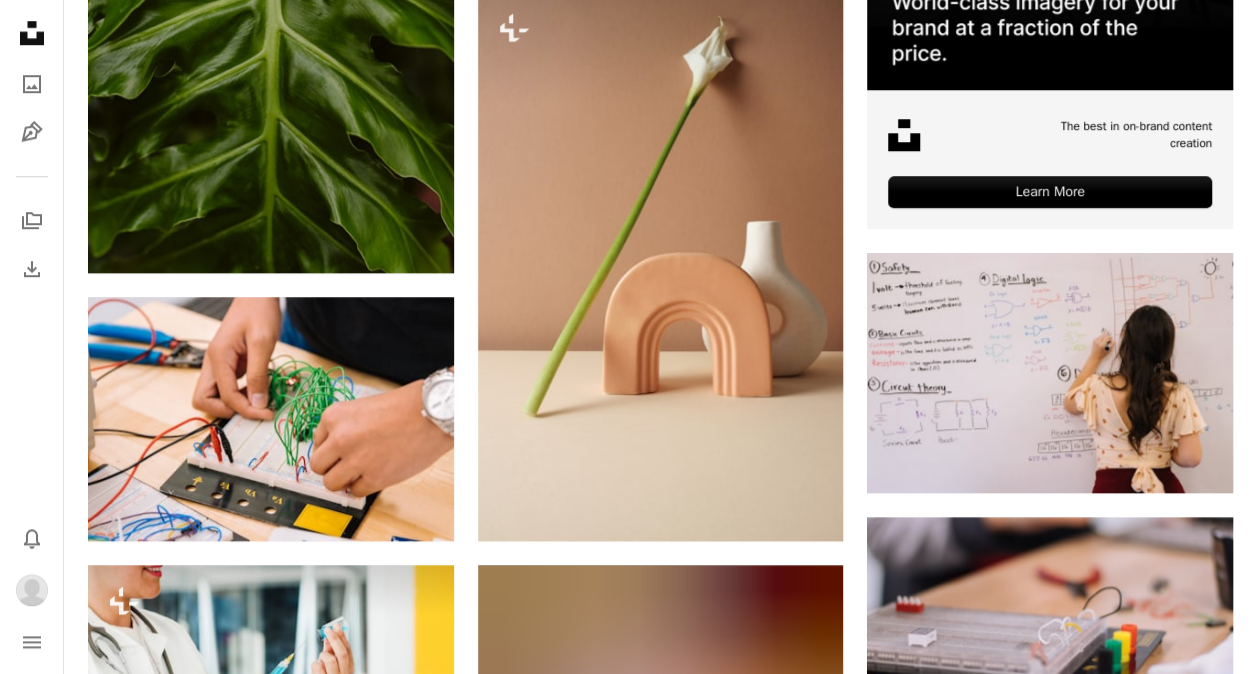 scroll, scrollTop: 774, scrollLeft: 0, axis: vertical 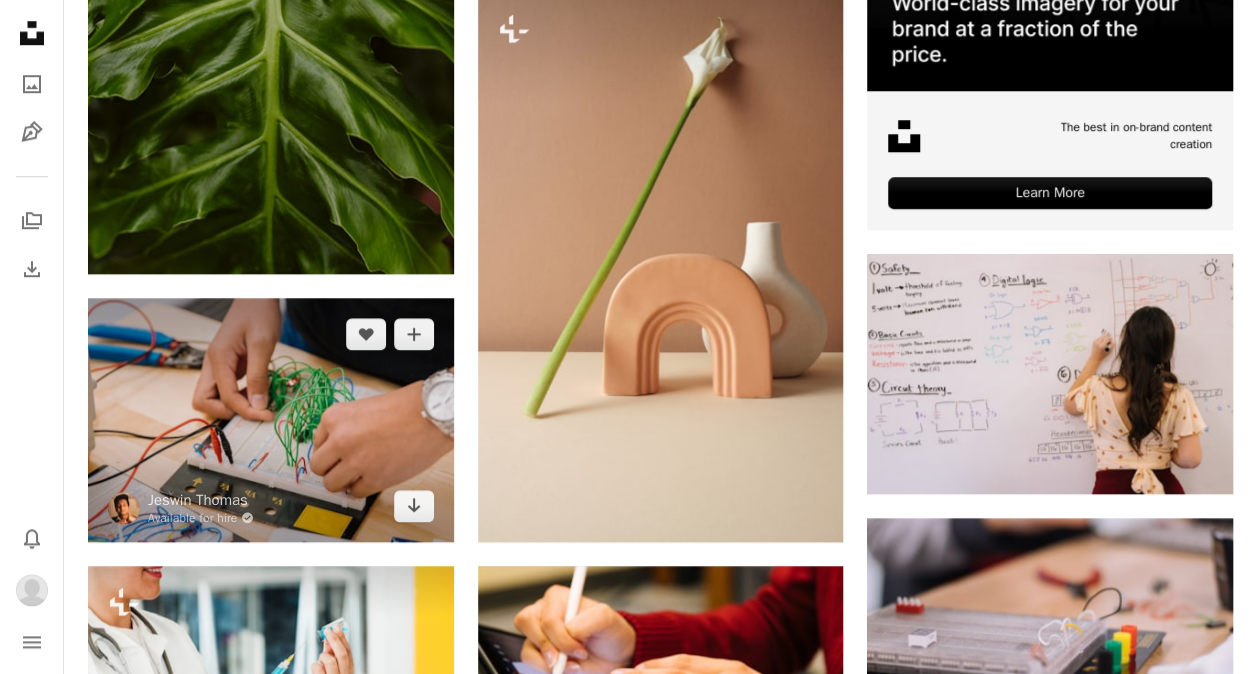 click at bounding box center [271, 420] 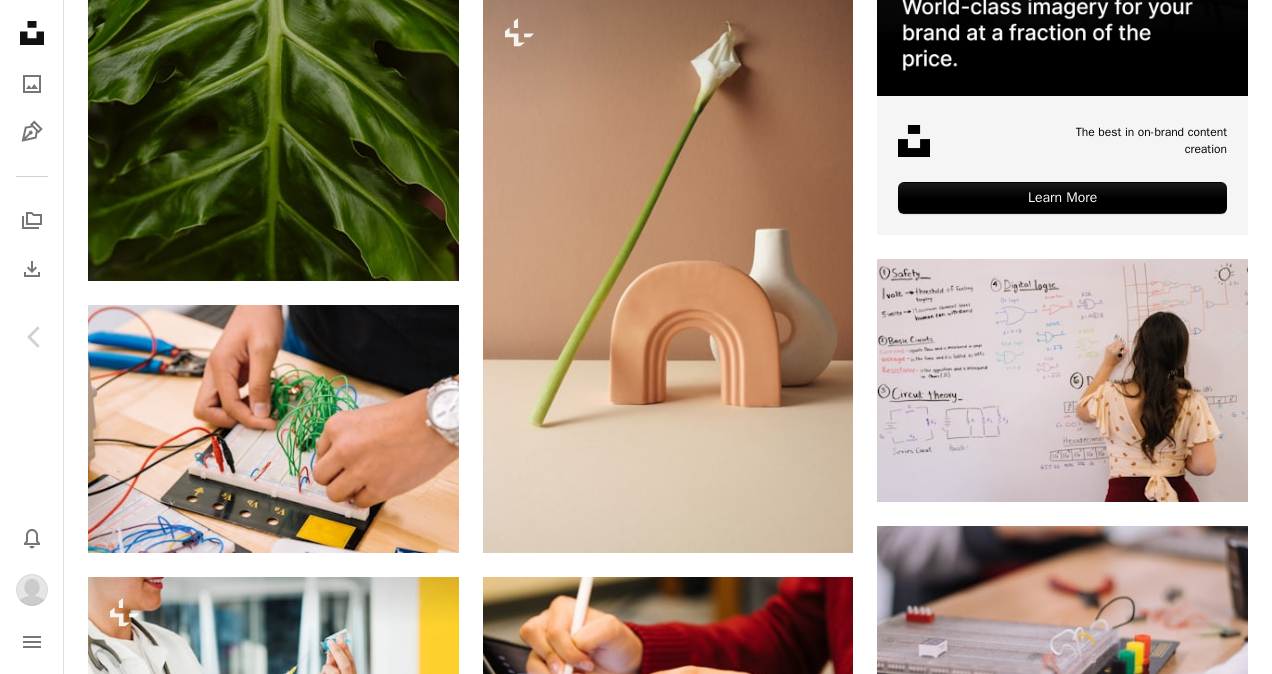 click on "Download" at bounding box center [1087, 3697] 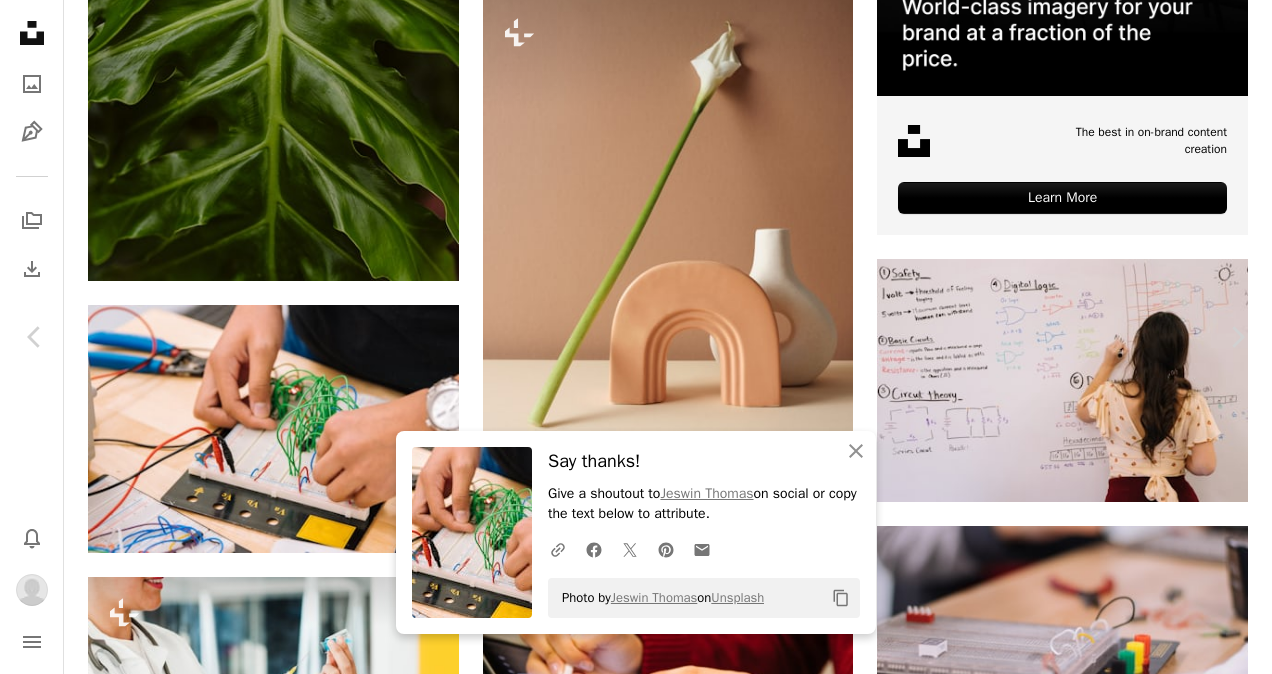 click on "An X shape Chevron left Chevron right An X shape Close Say thanks! Give a shoutout to  [FIRST] [LAST]  on social or copy the text below to attribute. A URL sharing icon (chains) Facebook icon X (formerly Twitter) icon Pinterest icon An envelope Photo by  [FIRST] [LAST]  on  Unsplash
Copy content [FIRST] [LAST] Available for hire A checkmark inside of a circle A heart A plus sign Download Chevron down Zoom in Views 9,955,511 Downloads 64,959 A forward-right arrow Share Info icon Info More Actions Calendar outlined Published on  August 4, 2020 Camera Canon, EOS 80D Safety Free to use under the  Unsplash License technology computer school education learning students workshop engineering math electronics modern electric teens mathematics gears american wires stem human text Browse premium related images on iStock  |  Save 20% with code UNSPLASH20 View more on iStock  ↗ Related images A heart A plus sign [FIRST] [LAST] Available for hire A checkmark inside of a circle Arrow pointing down A heart A plus sign" at bounding box center (636, 3987) 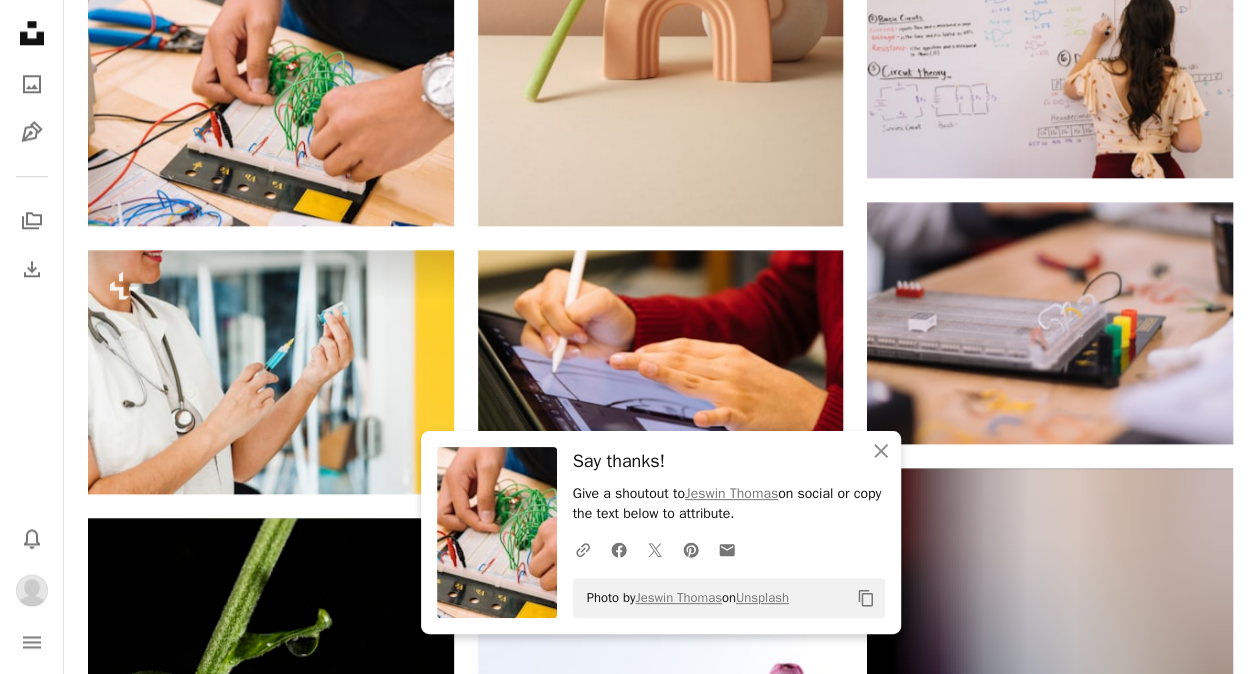 scroll, scrollTop: 1091, scrollLeft: 0, axis: vertical 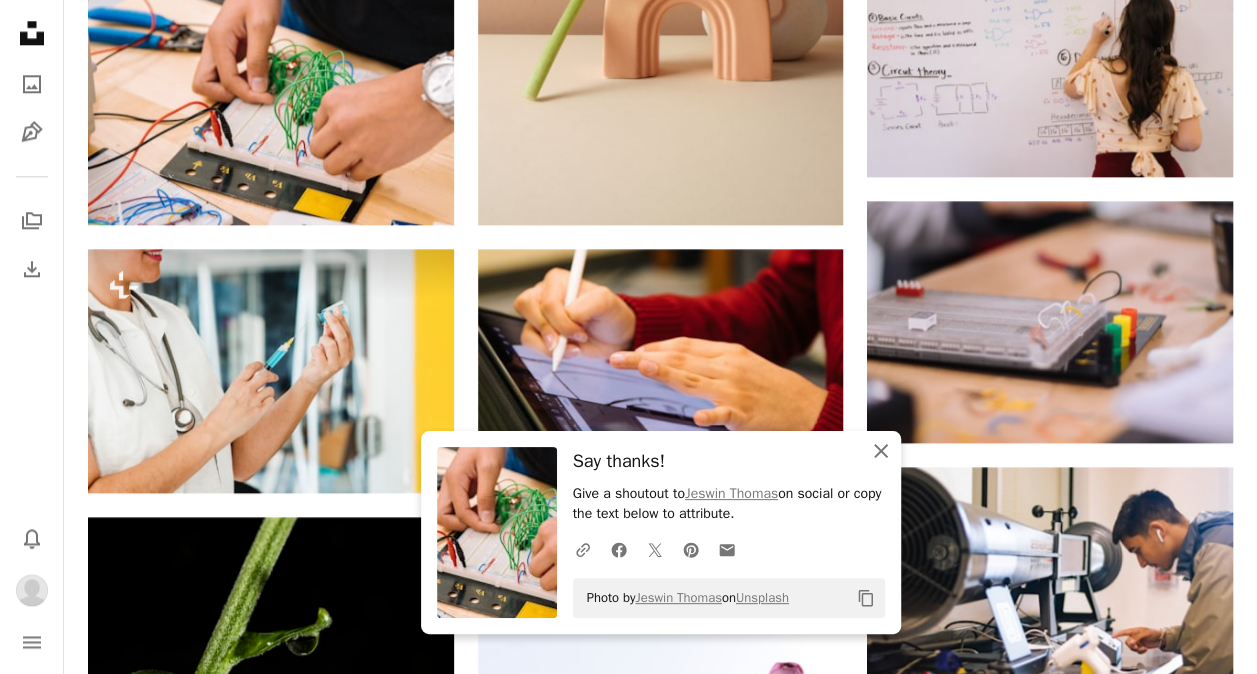 click on "An X shape" 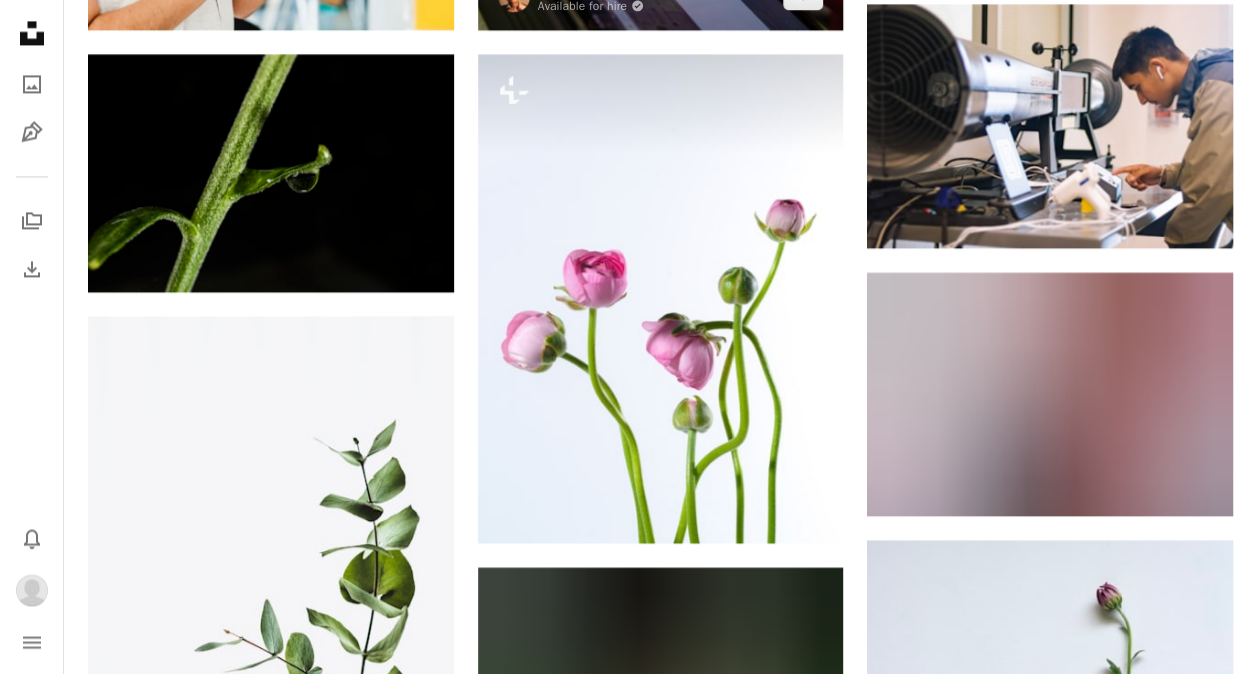 scroll, scrollTop: 1555, scrollLeft: 0, axis: vertical 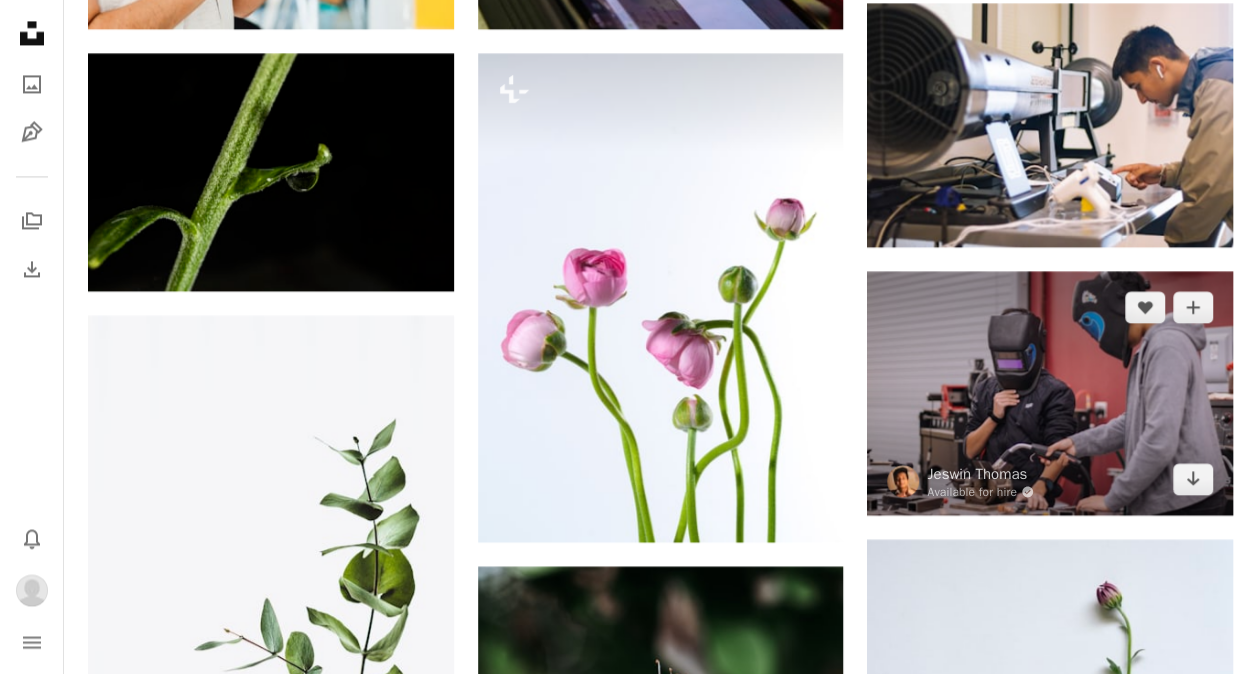 click at bounding box center [1050, 393] 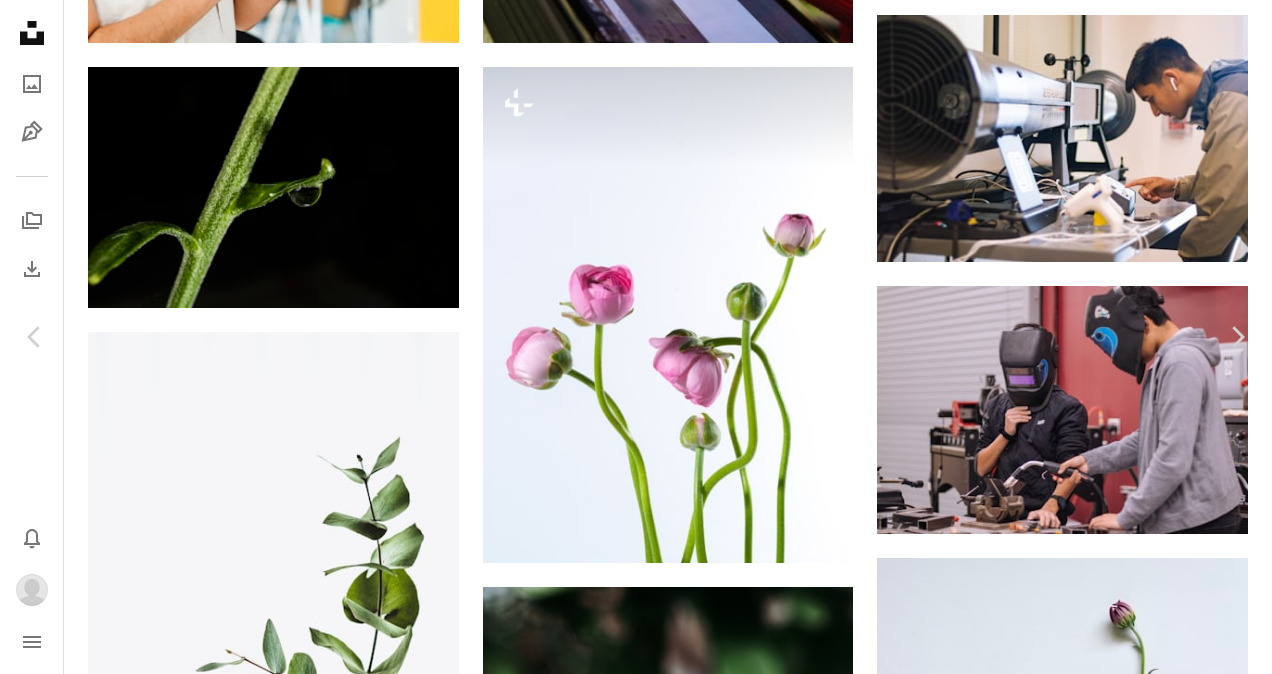 click on "Download" at bounding box center (1087, 2917) 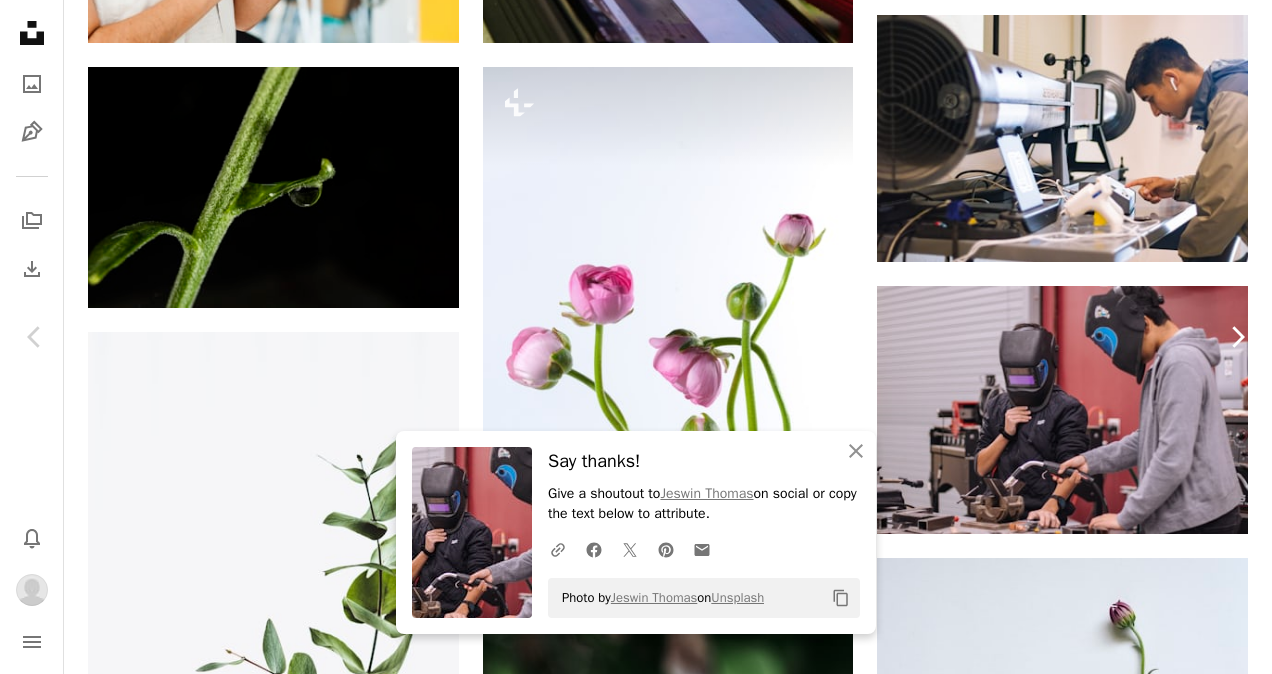 click on "Chevron right" at bounding box center (1237, 337) 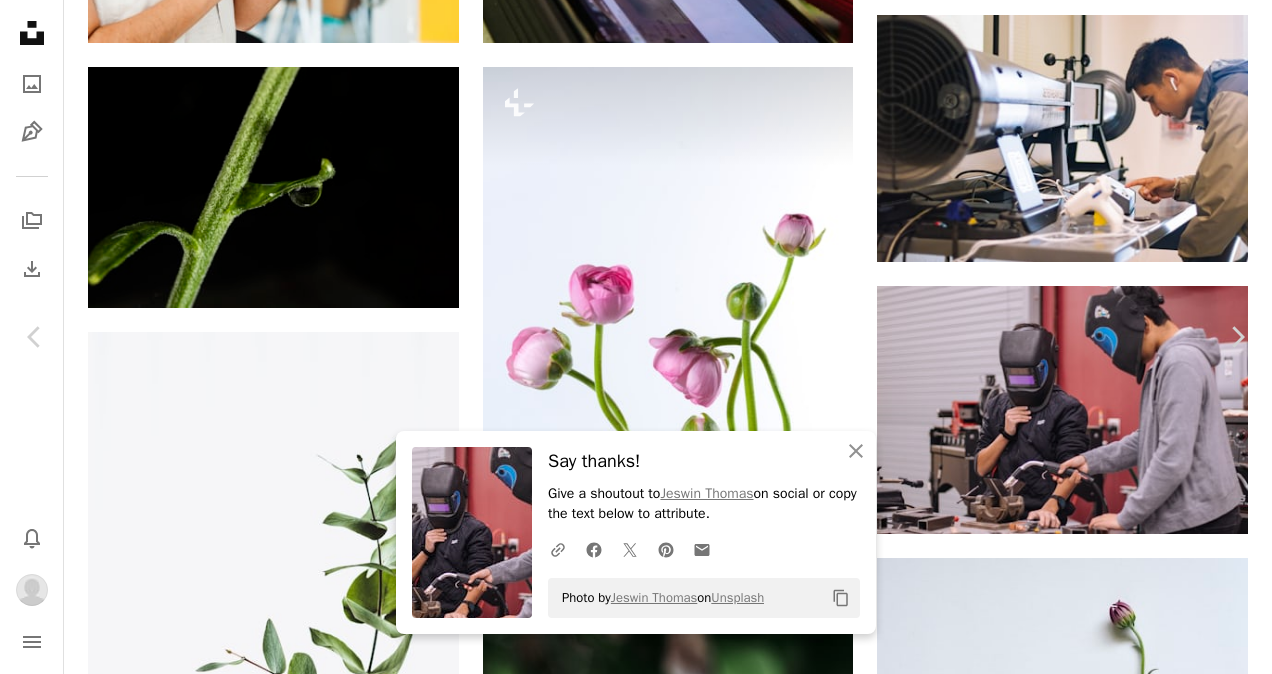 click on "An X shape Chevron left Chevron right An X shape Close Say thanks! Give a shoutout to [PERSON] on social or copy the text below to attribute. A URL sharing icon (chains) Facebook icon X (formerly Twitter) icon Pinterest icon An envelope Photo by [PERSON] on Unsplash Copy content Getty Images For Unsplash+ A heart A plus sign A lock Download Zoom in A forward-right arrow Share More Actions Calendar outlined Published on [DATE], [YEAR] Safety Licensed under the Unsplash+ License adult science care bottle virus vaccination medical research one person illness medical clinic lifestyles illness prevention Related images Plus sign for Unsplash+ A heart A plus sign Getty Images For Unsplash+ A lock Download Plus sign for Unsplash+ A heart A plus sign Getty Images For Unsplash+ A lock Download Plus sign for Unsplash+ A heart A plus sign Getty Images For Unsplash+ A lock Download Plus sign for Unsplash+ A heart A plus sign Getty Images For Unsplash+ A lock Download A heart A plus sign" at bounding box center (636, 3207) 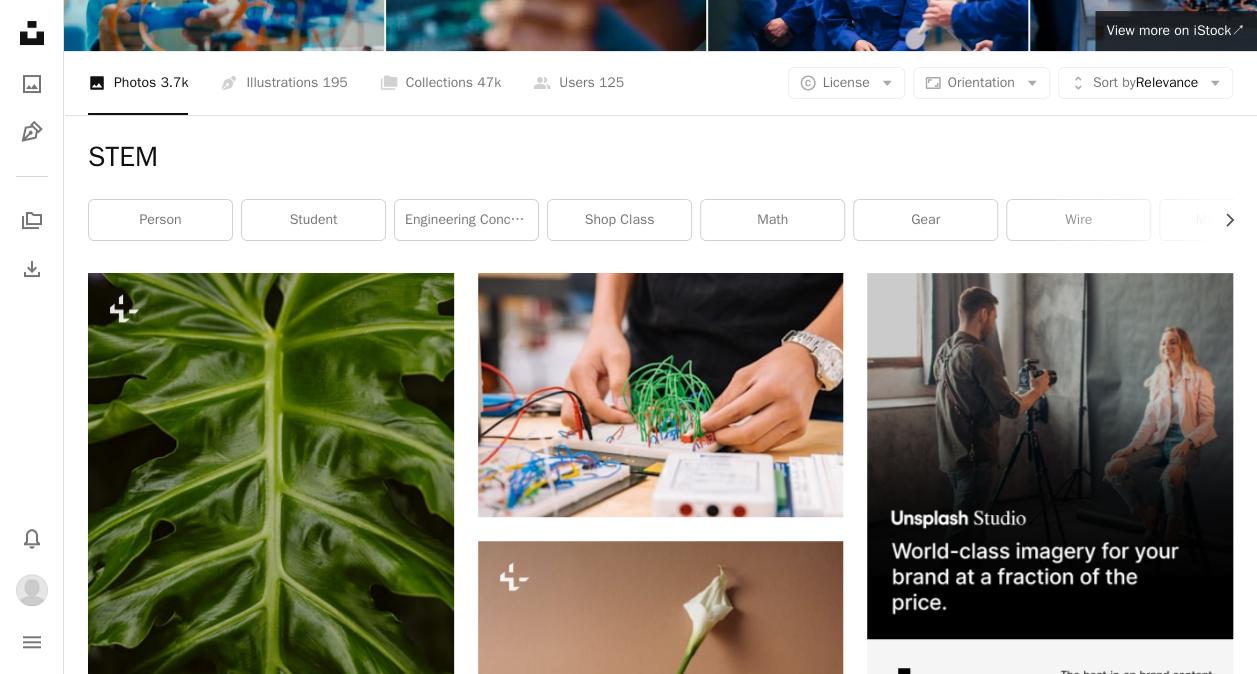 scroll, scrollTop: 0, scrollLeft: 0, axis: both 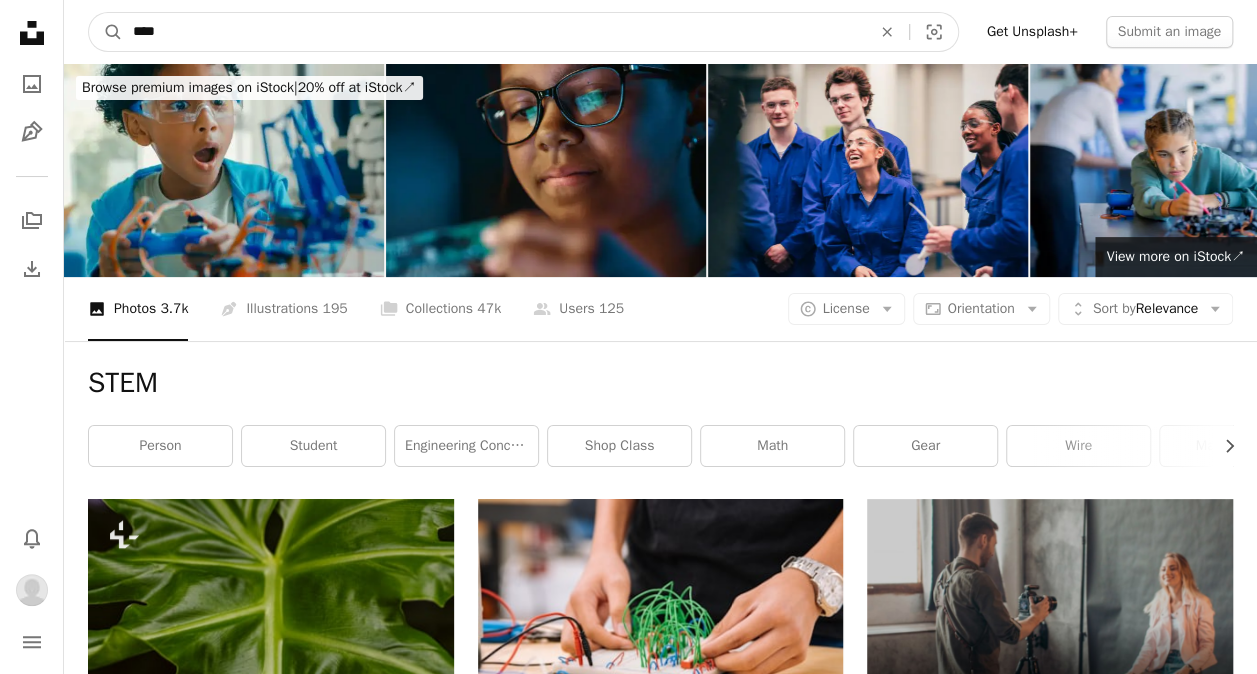 click on "****" at bounding box center (494, 32) 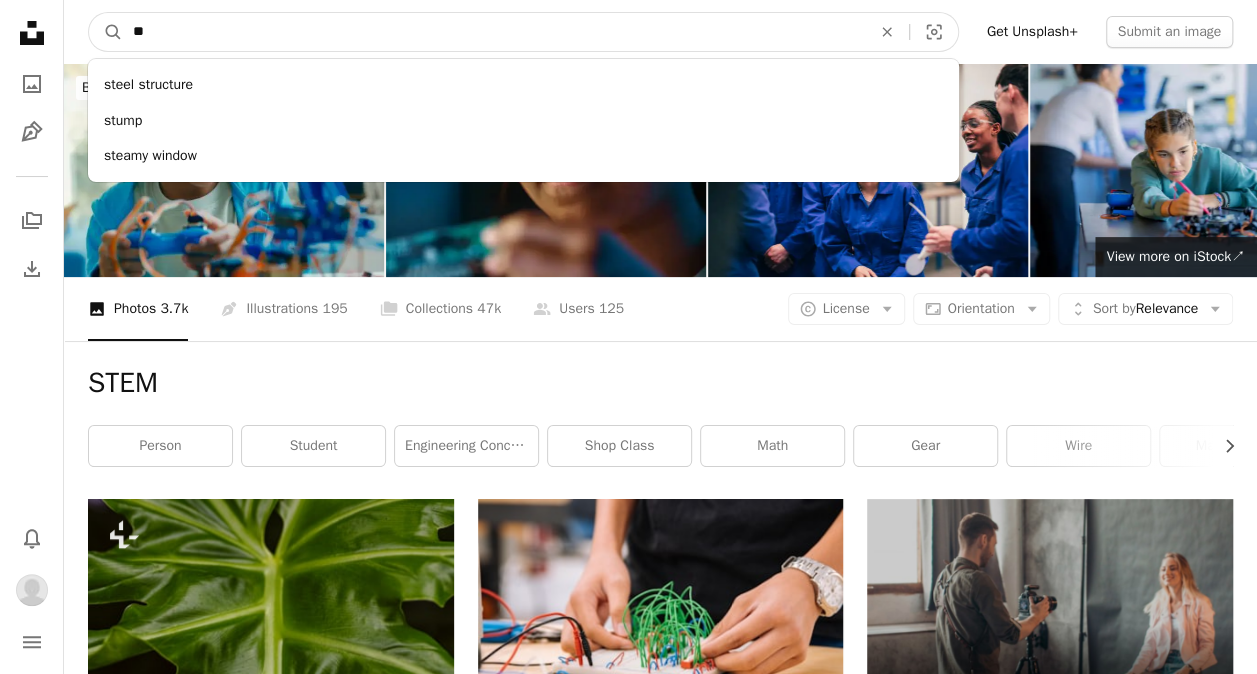 type on "*" 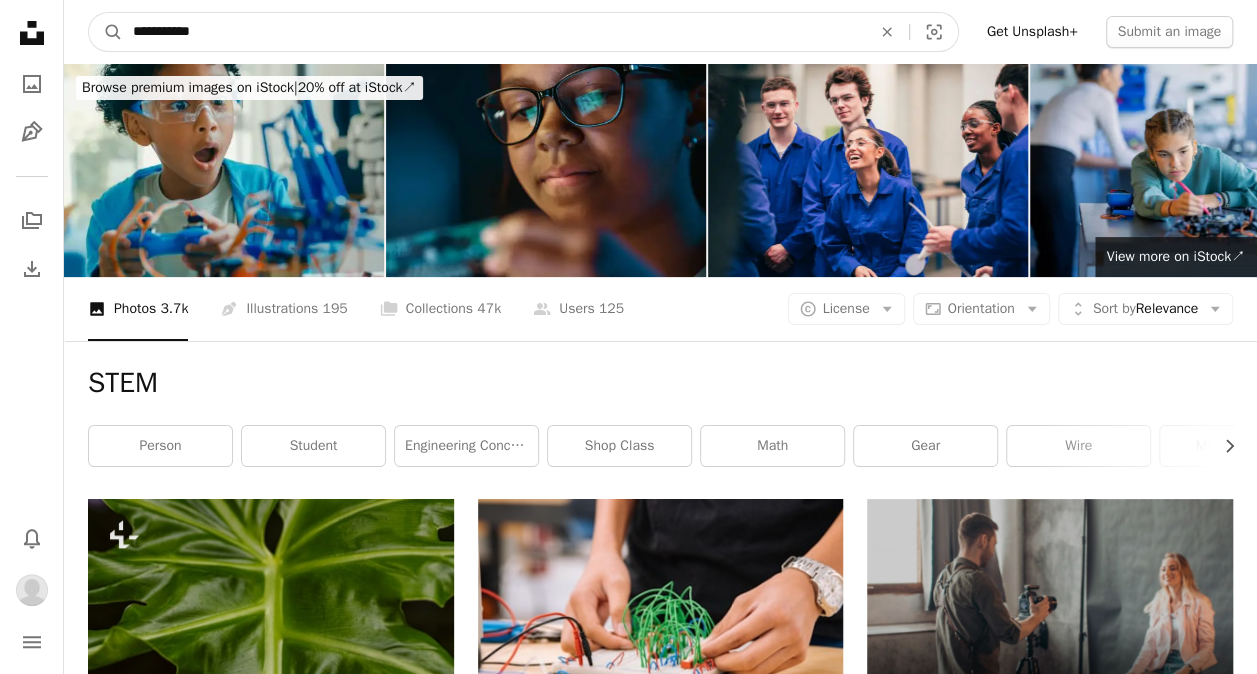 type on "**********" 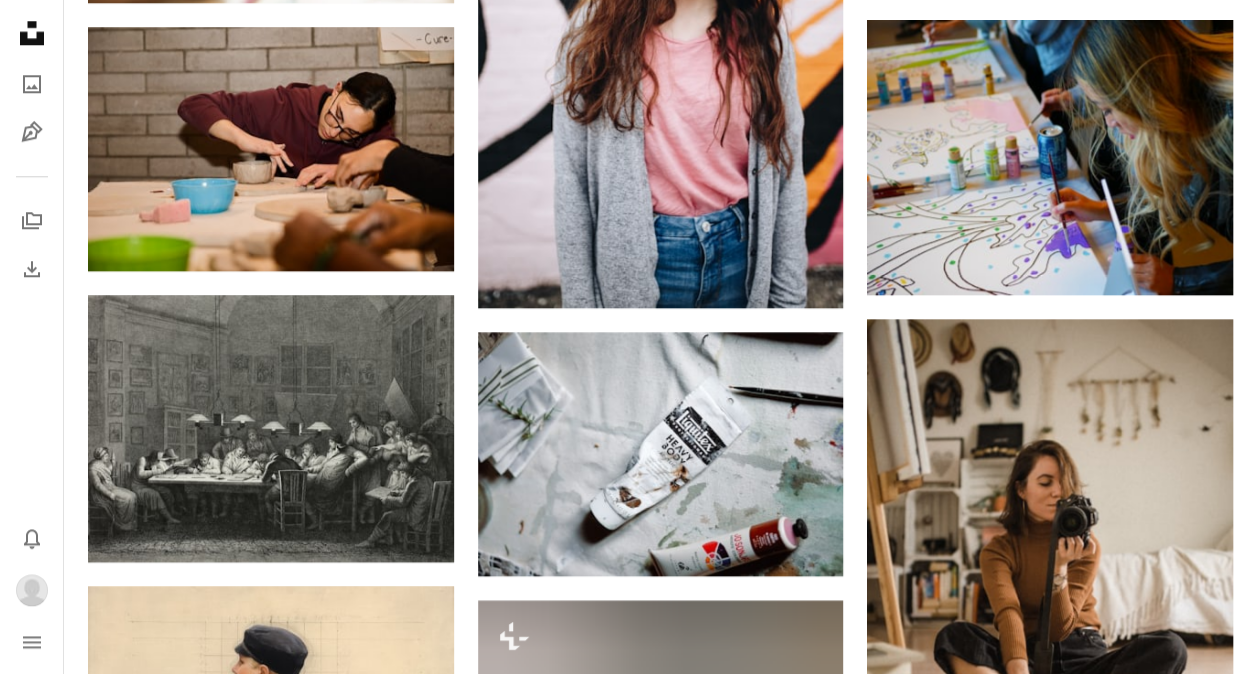 scroll, scrollTop: 1007, scrollLeft: 0, axis: vertical 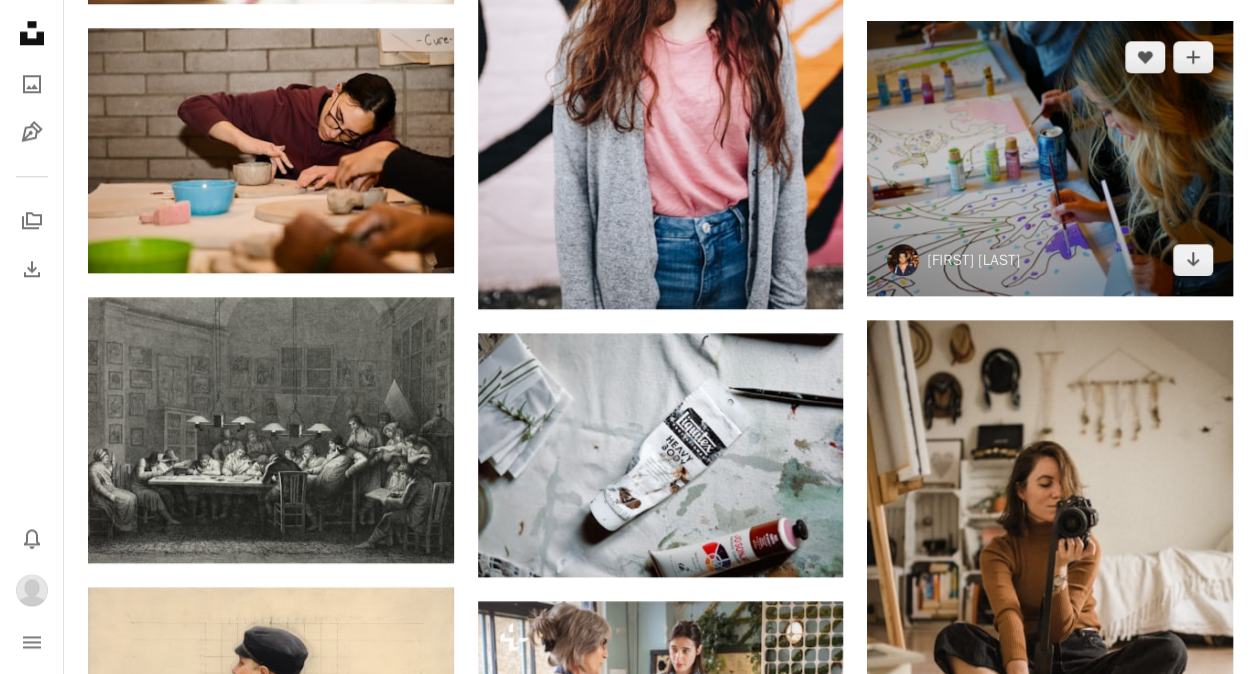 click at bounding box center (1050, 158) 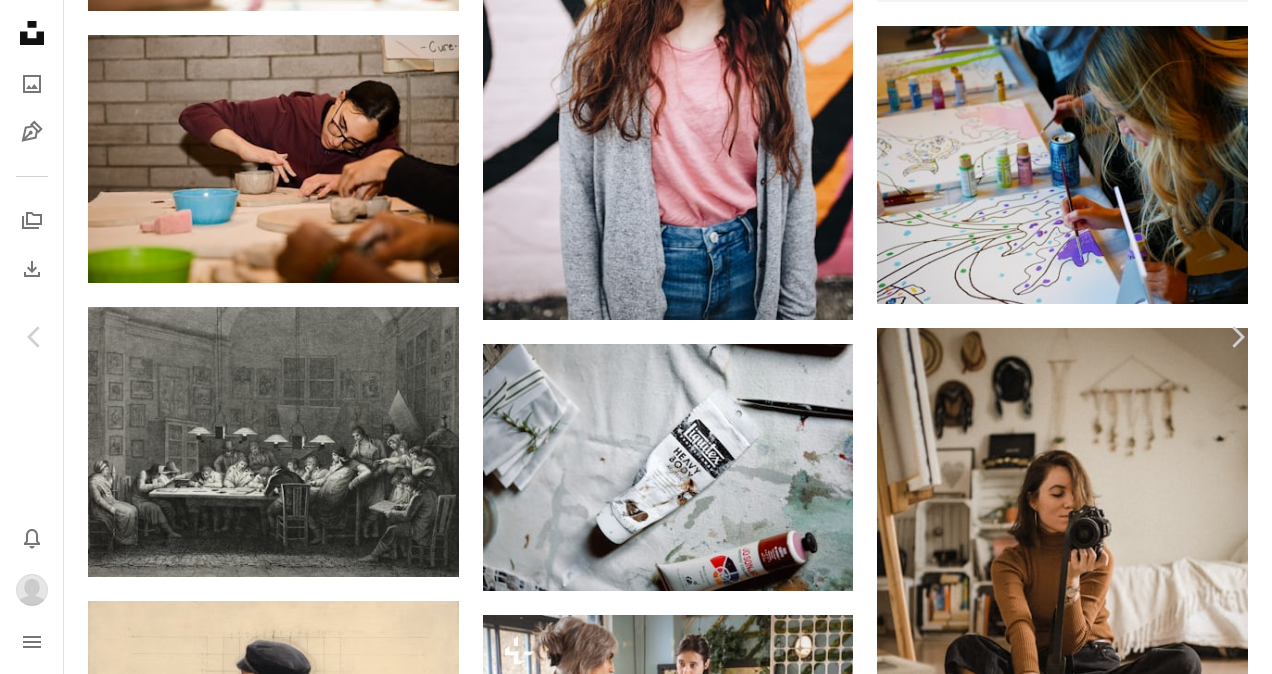 click on "Download" at bounding box center (1087, 3142) 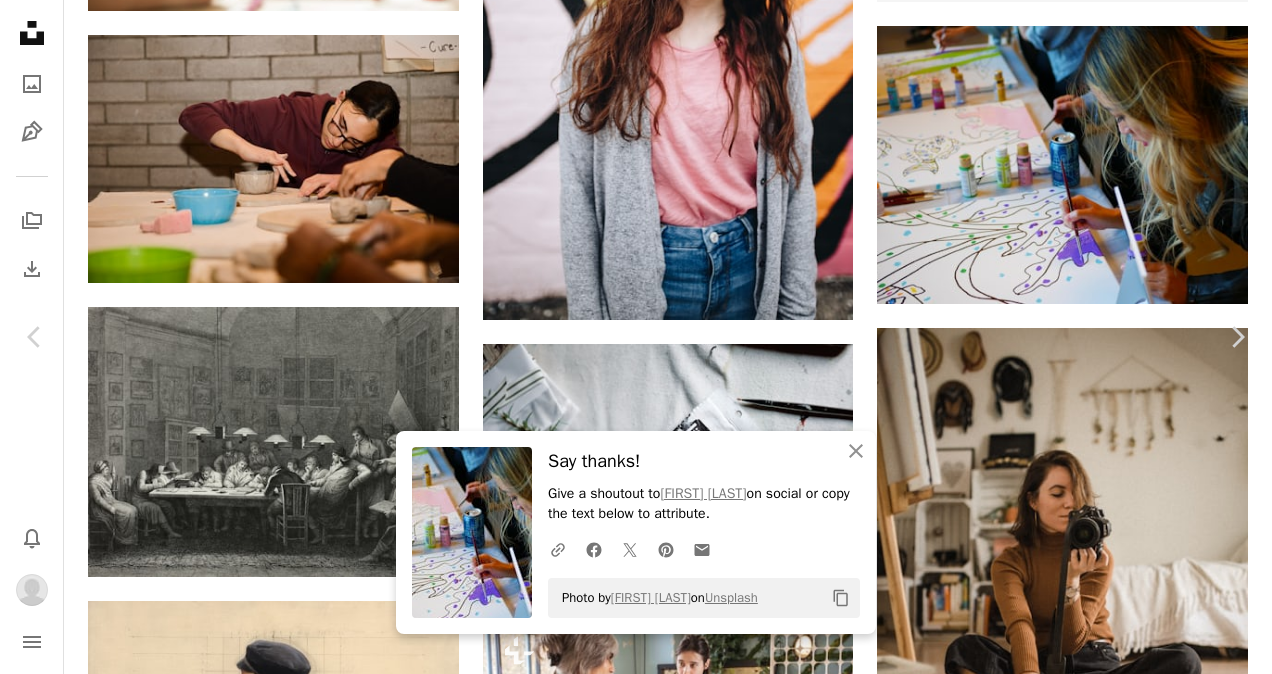 click on "An X shape Chevron left Chevron right An X shape Close Say thanks! Give a shoutout to [PERSON] on social or copy the text below to attribute. A URL sharing icon (chains) Facebook icon X (formerly Twitter) icon Pinterest icon An envelope Photo by [PERSON] on Unsplash Copy content [PERSON] [USERNAME] A heart A plus sign Download Chevron down Zoom in Views [NUMBER] Downloads [NUMBER] Featured in Back To School A forward-right arrow Share Info icon Info More Actions Paint it Calendar outlined Published on [DATE], [YEAR] Camera [CAMERA], [CAMERA_MODEL] Safety Free to use under the Unsplash License art school painting female color student purple creative artist creativity lady gallery brush draw woman girl human people cup blonde Browse premium related images on iStock | Save 20% with code UNSPLASH20 View more on iStock ↗ Related images A heart A plus sign C. Shi Arrow pointing down Plus sign for Unsplash+ A heart A plus sign Getty Images For Unsplash+ A lock Download A heart A plus sign [PERSON]" at bounding box center [636, 3432] 